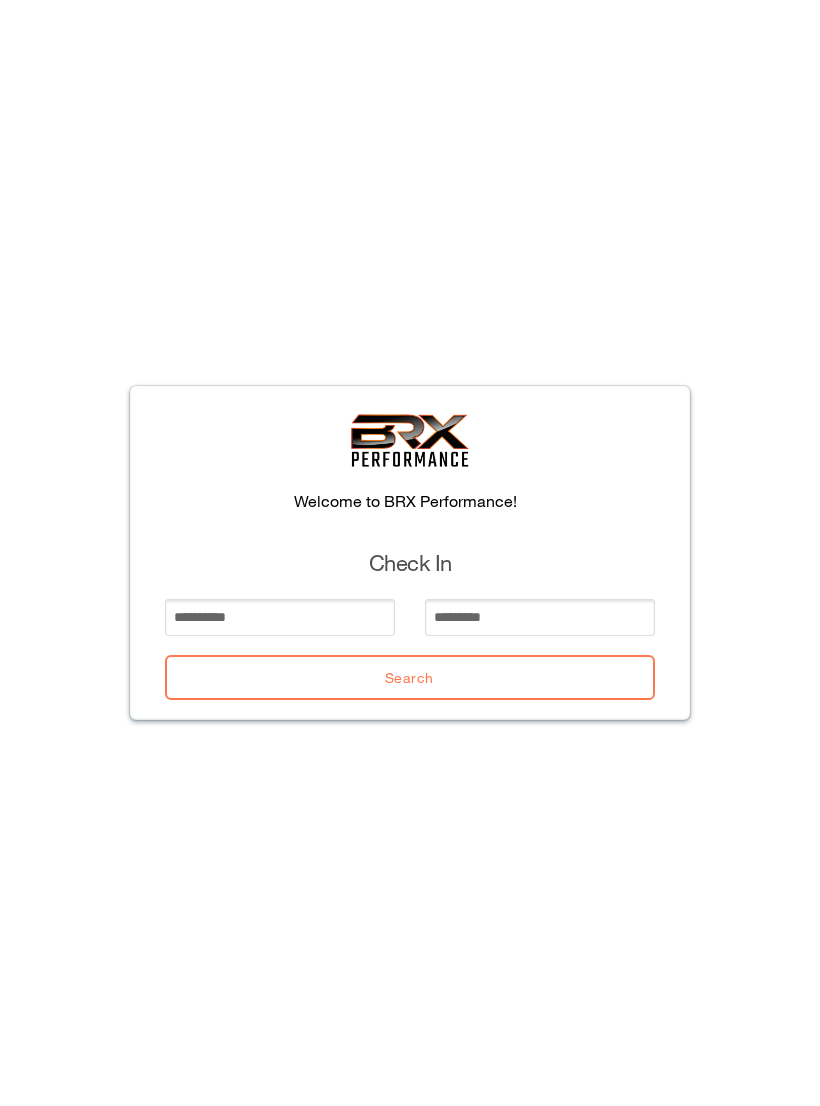 scroll, scrollTop: 0, scrollLeft: 0, axis: both 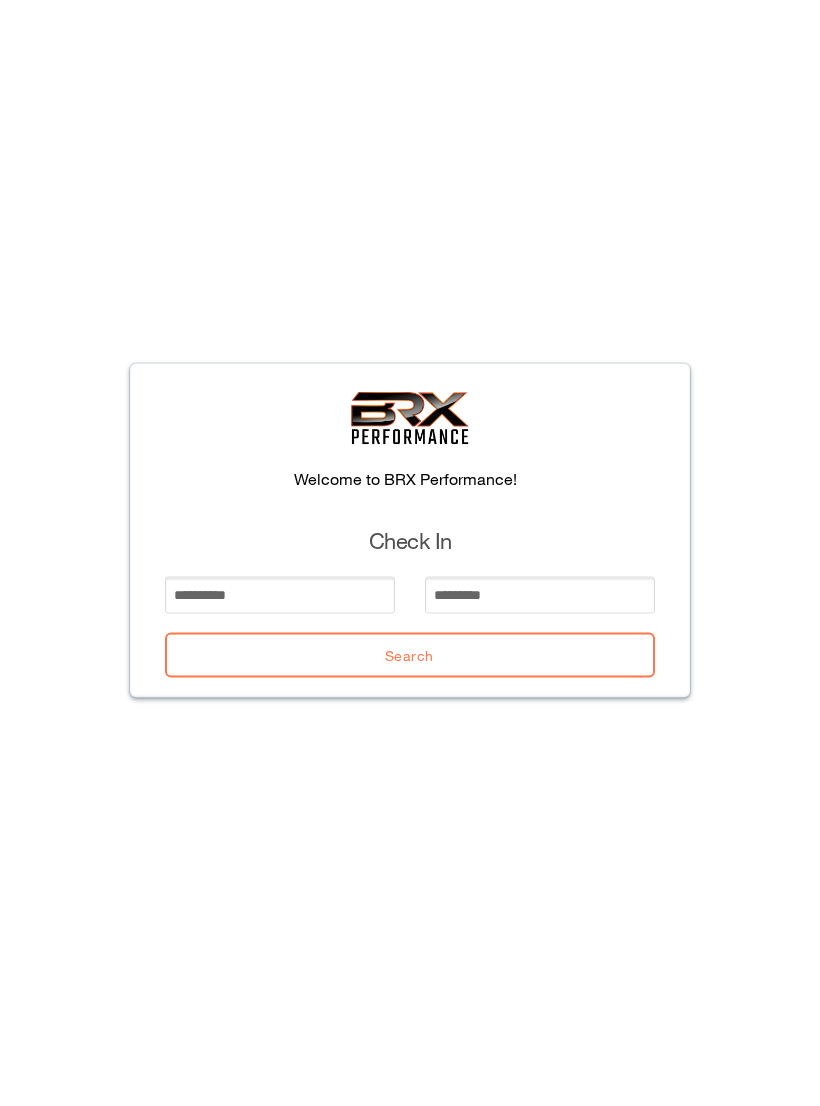 click on "Welcome to [COMPANY]!
Check In
Search" at bounding box center [410, 553] 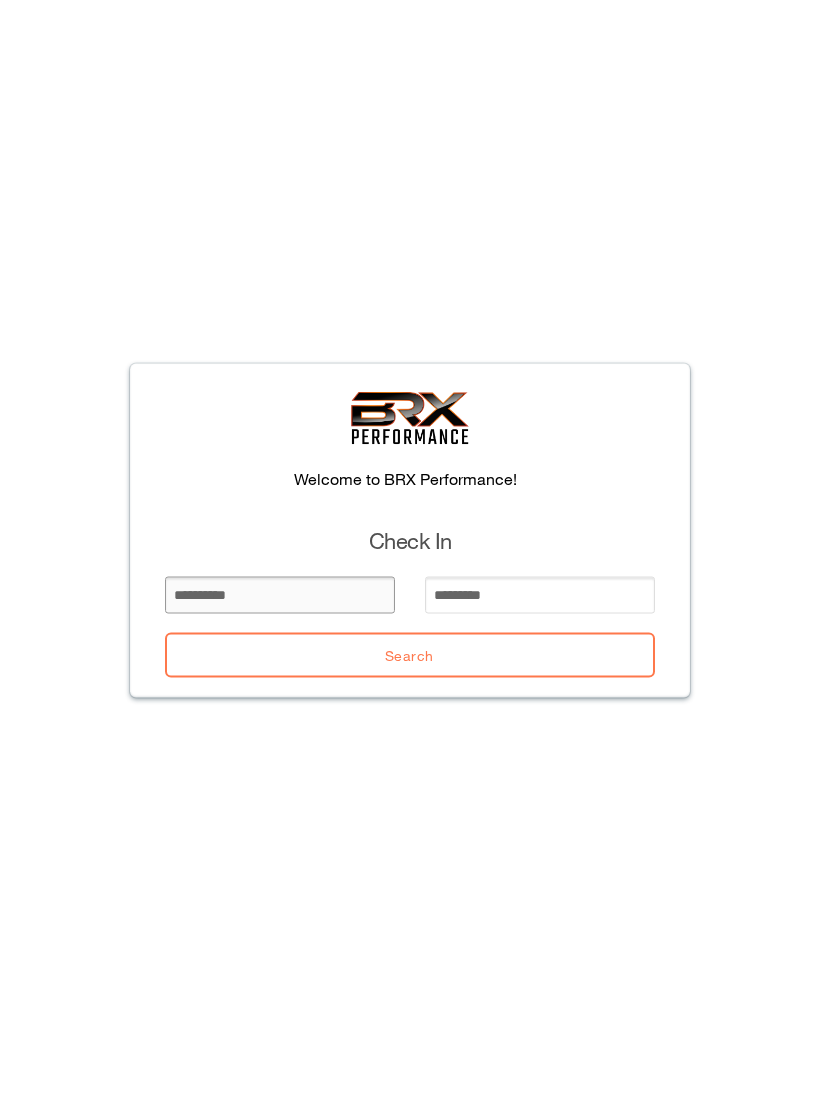 click at bounding box center (280, 617) 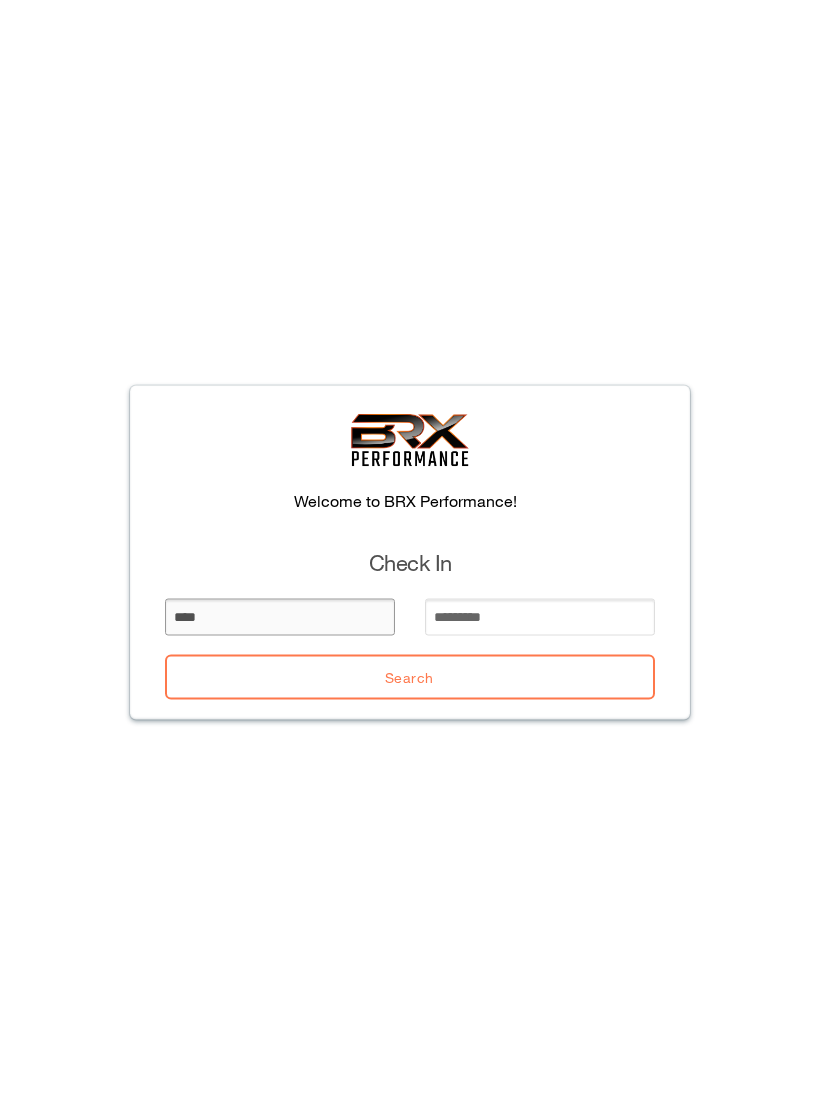 type on "****" 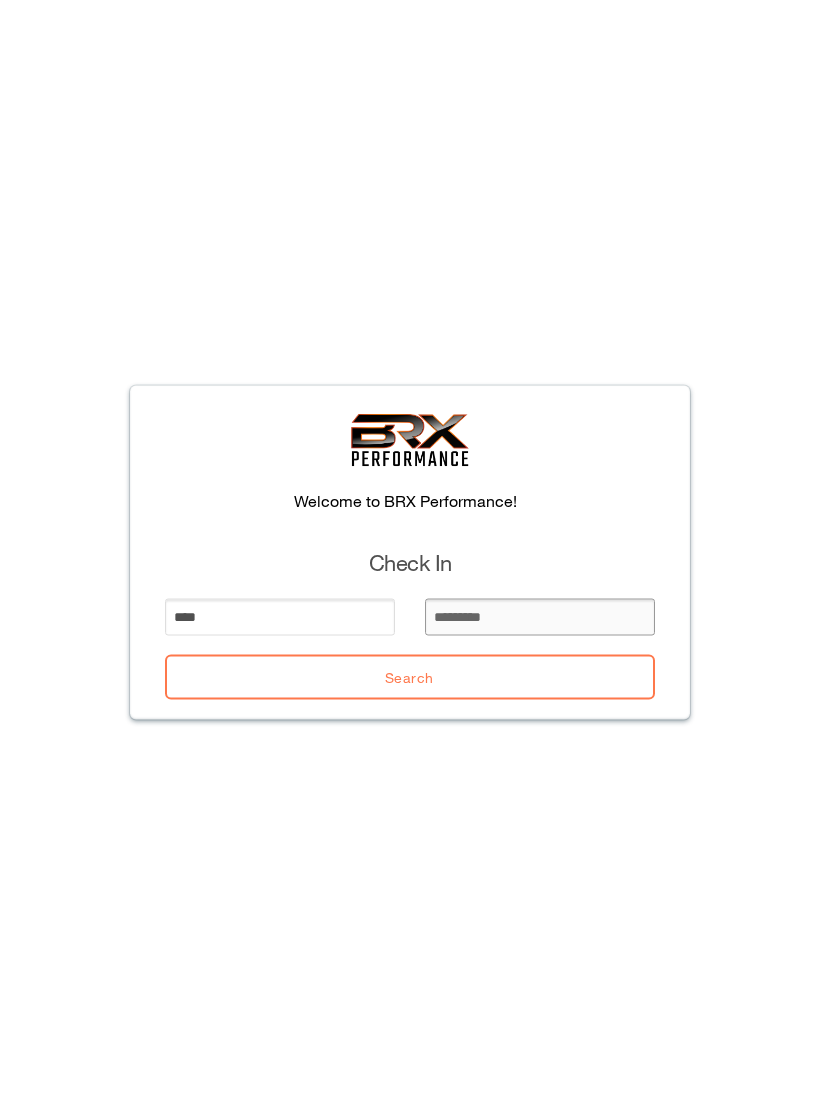 click at bounding box center (540, 617) 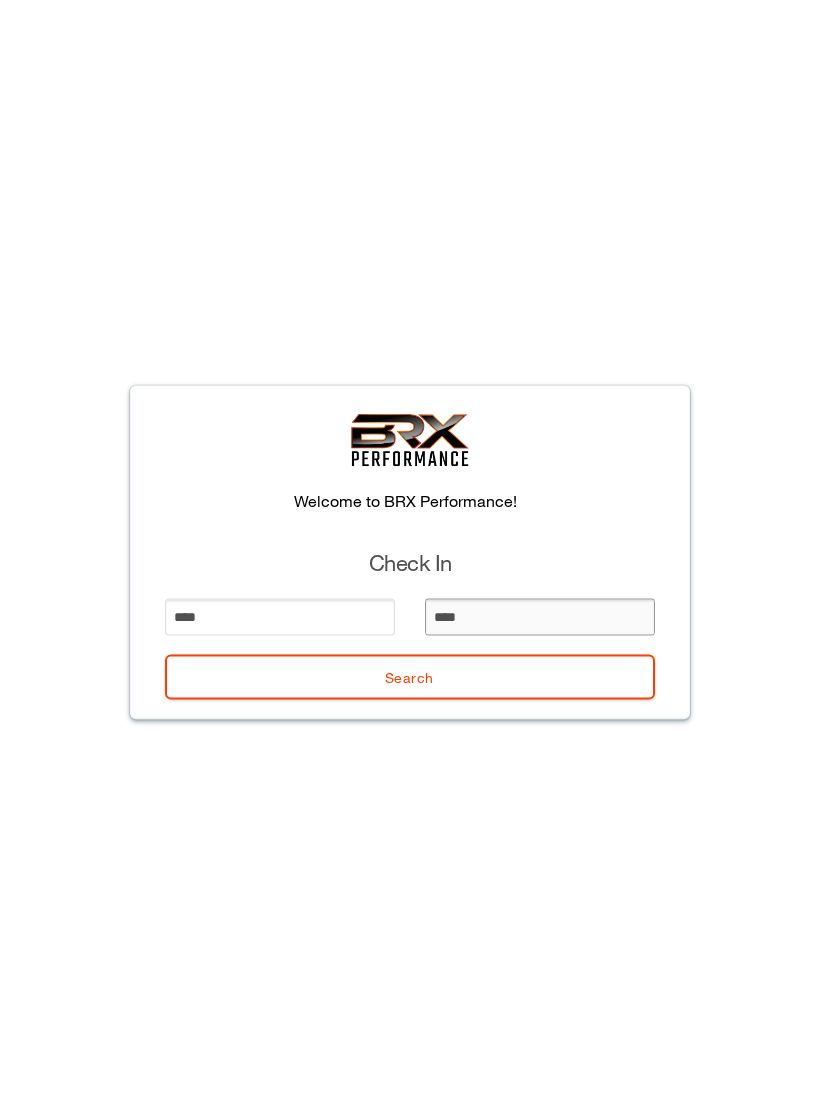 type on "*****" 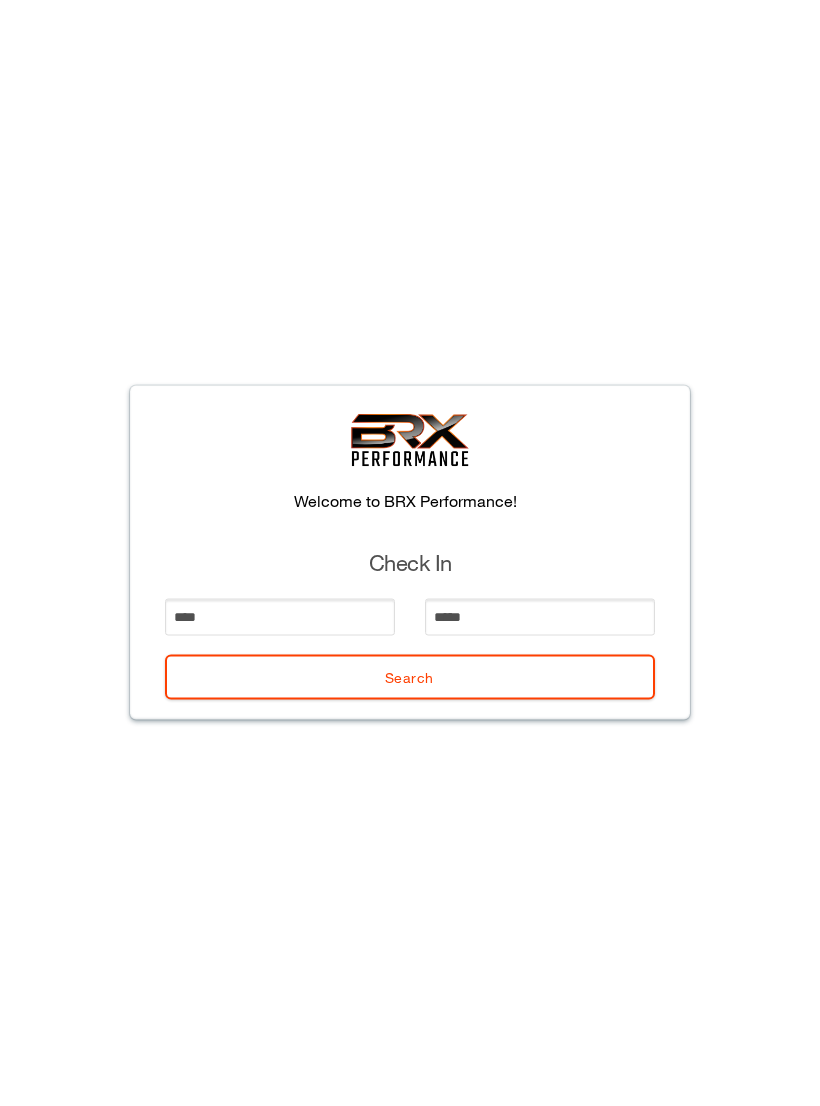 click on "Search" at bounding box center (410, 677) 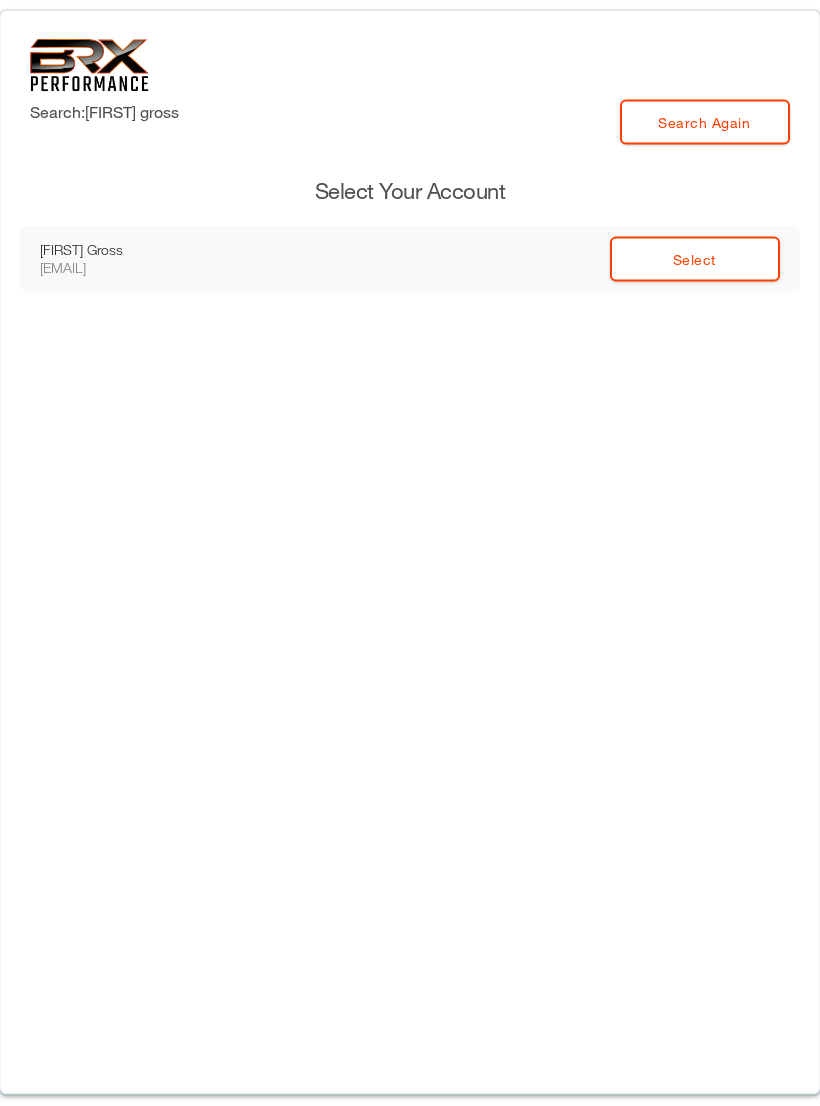 click on "Select" at bounding box center (695, 259) 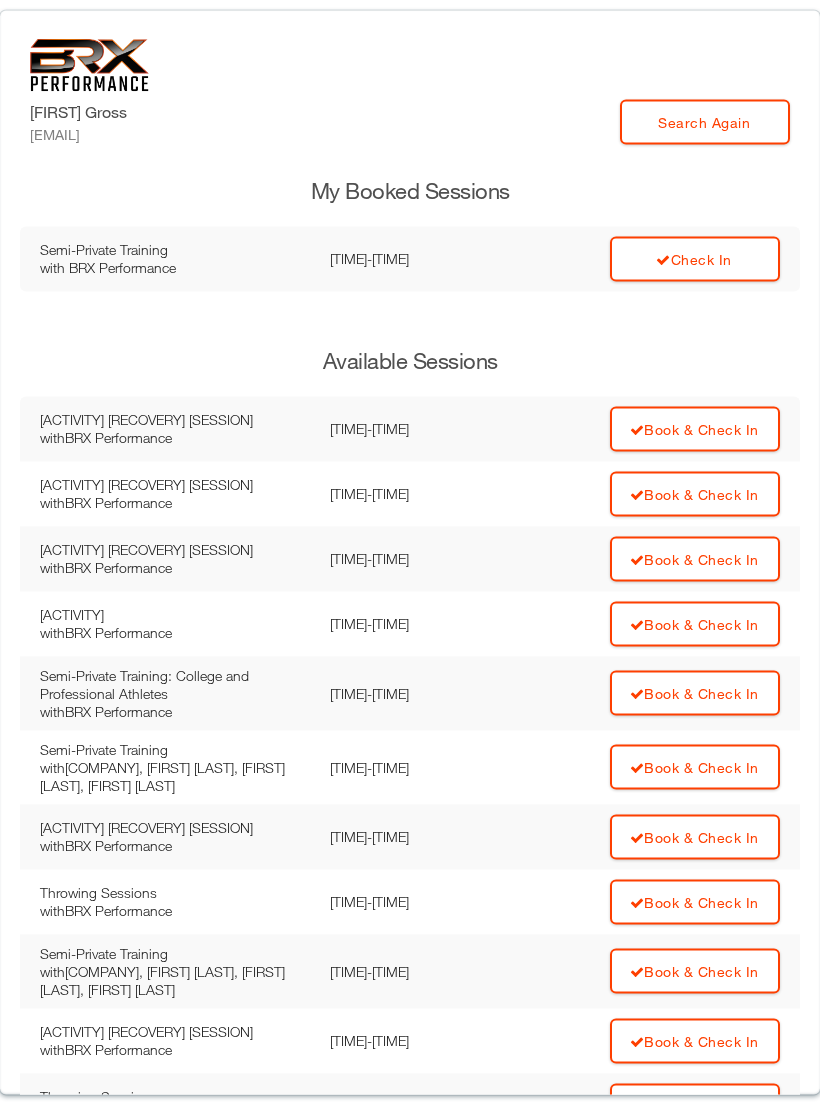 click on "Check In" at bounding box center (695, 259) 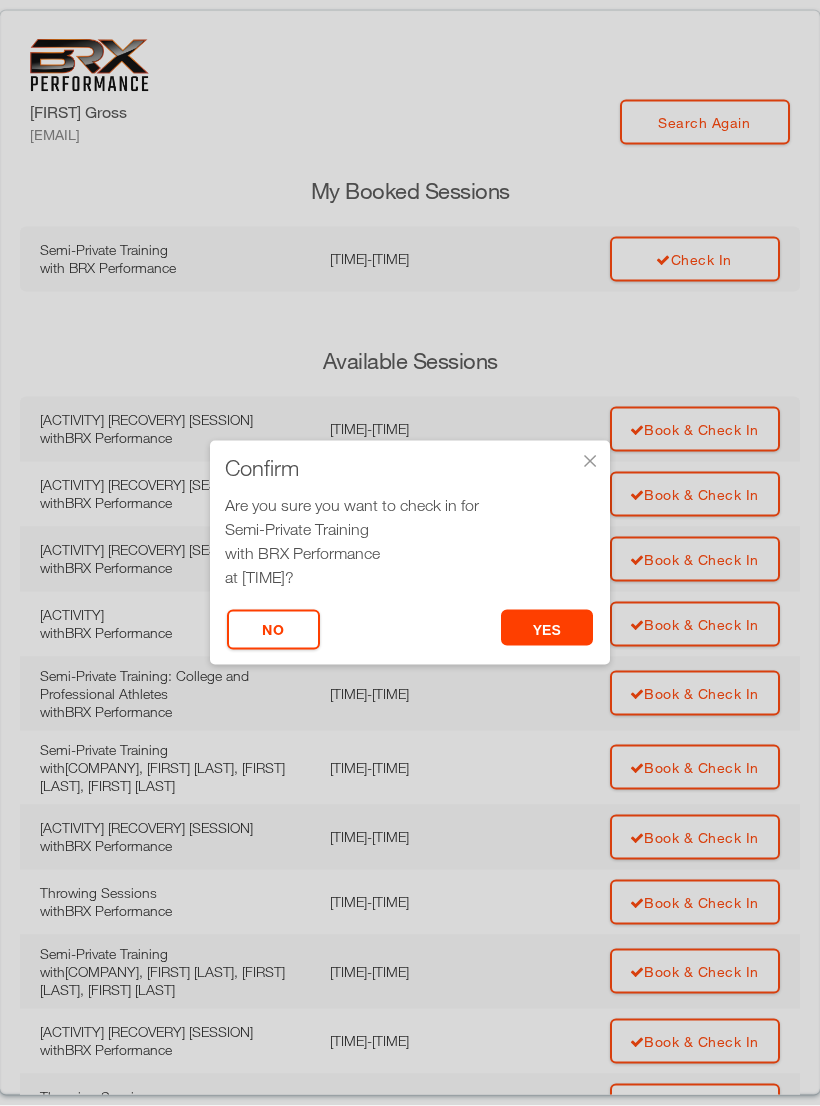 click on "yes" at bounding box center (547, 628) 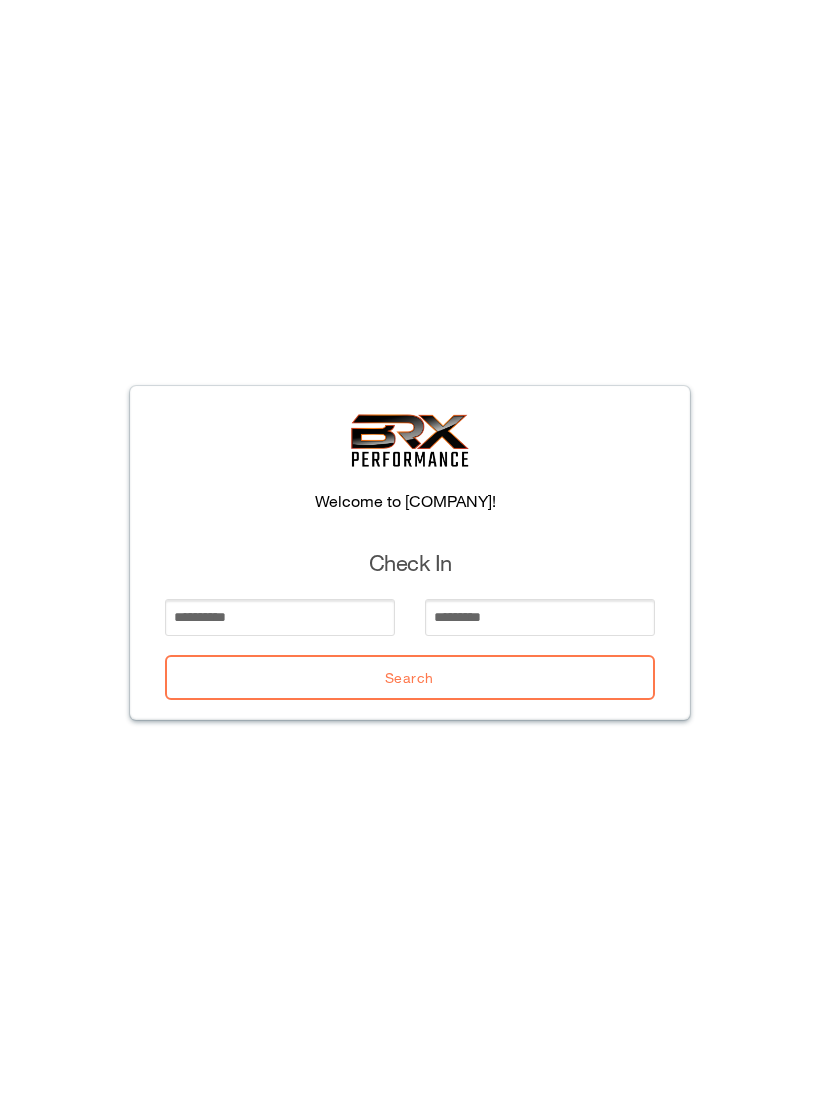 scroll, scrollTop: 0, scrollLeft: 0, axis: both 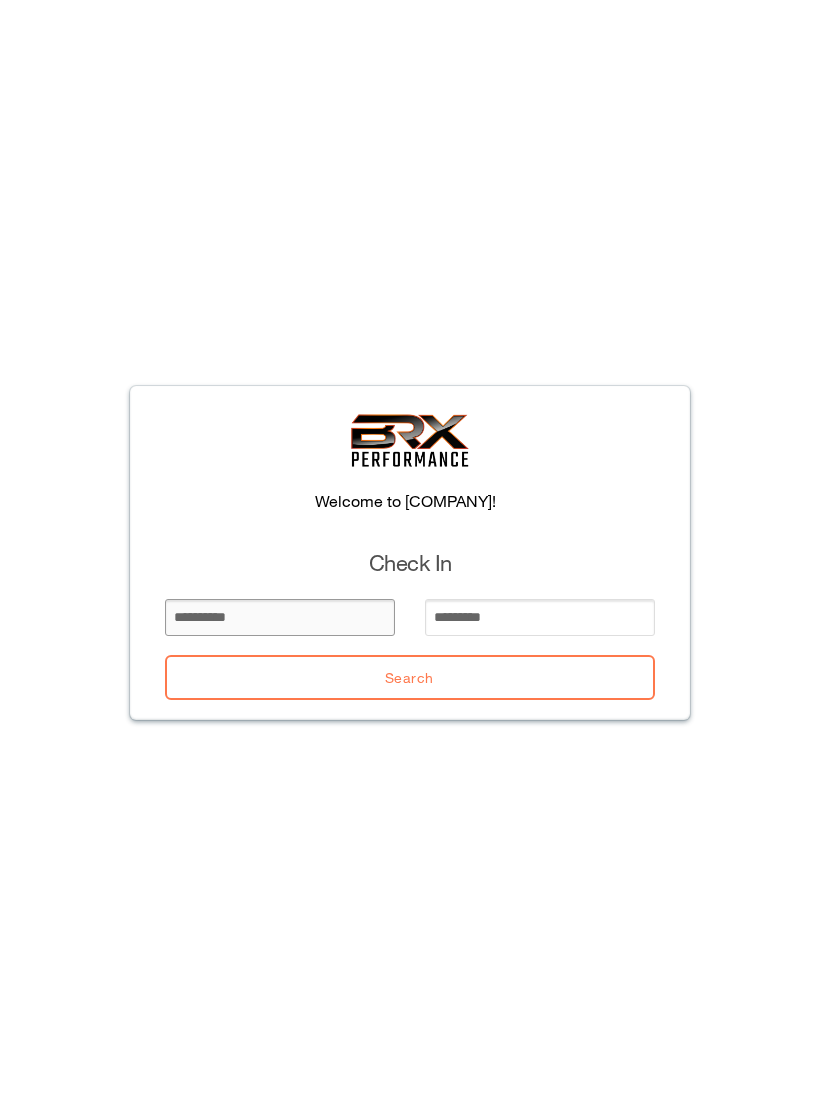click at bounding box center [280, 617] 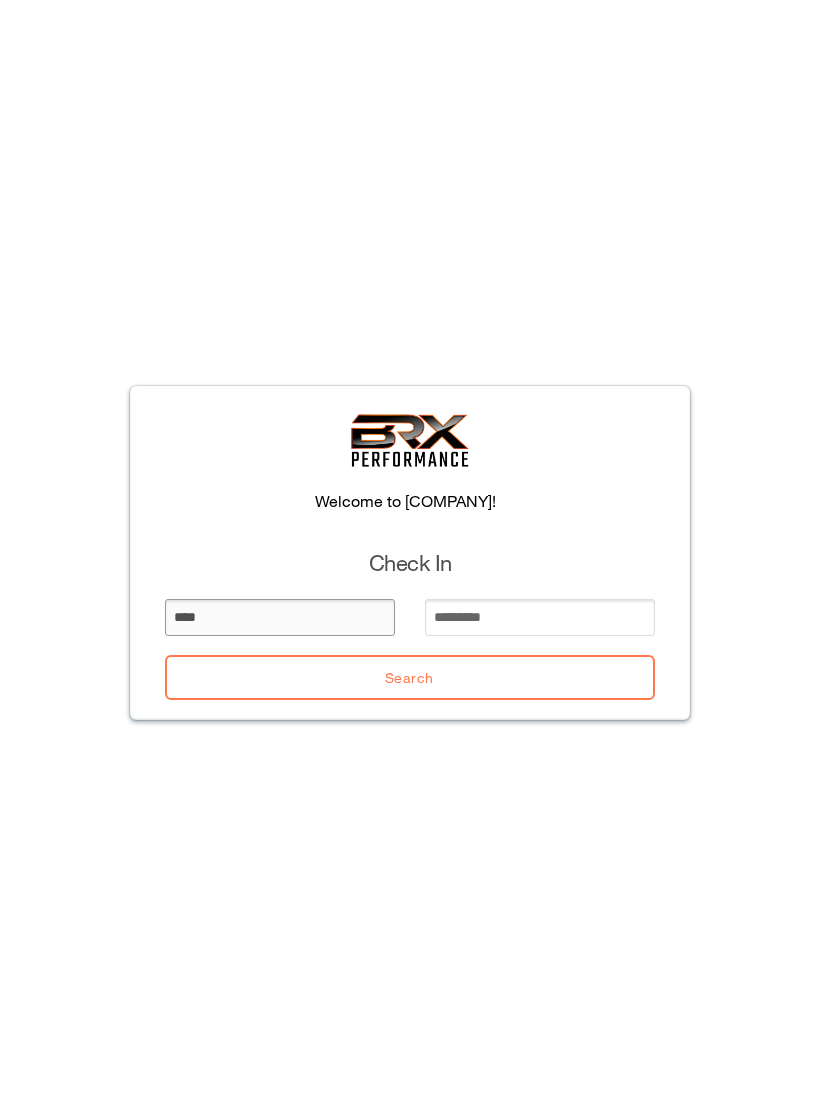 type on "****" 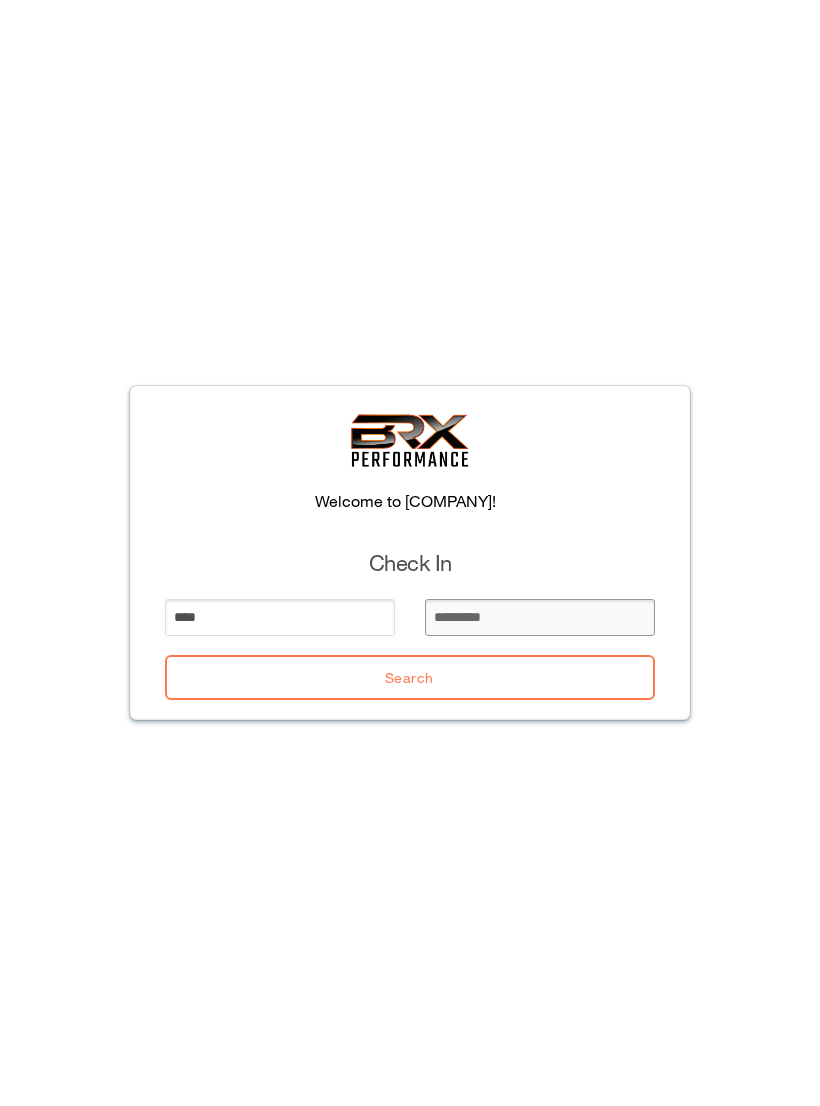 click at bounding box center [540, 617] 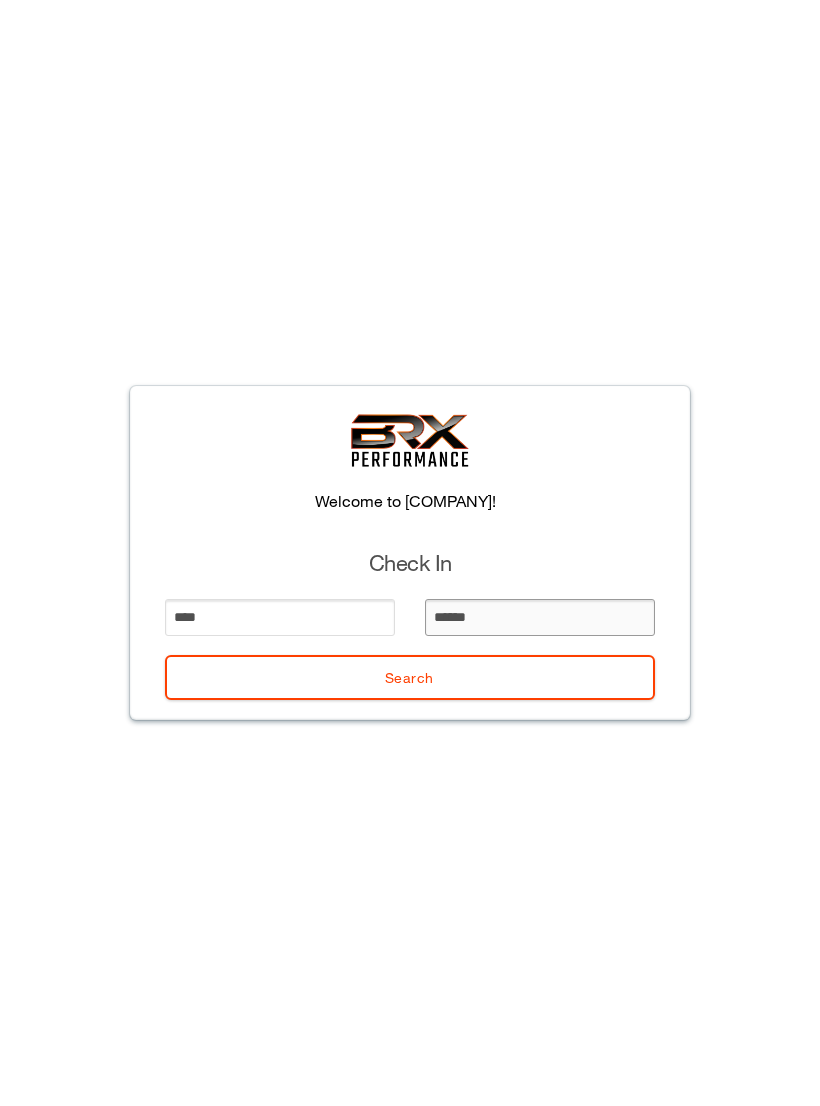 type on "*******" 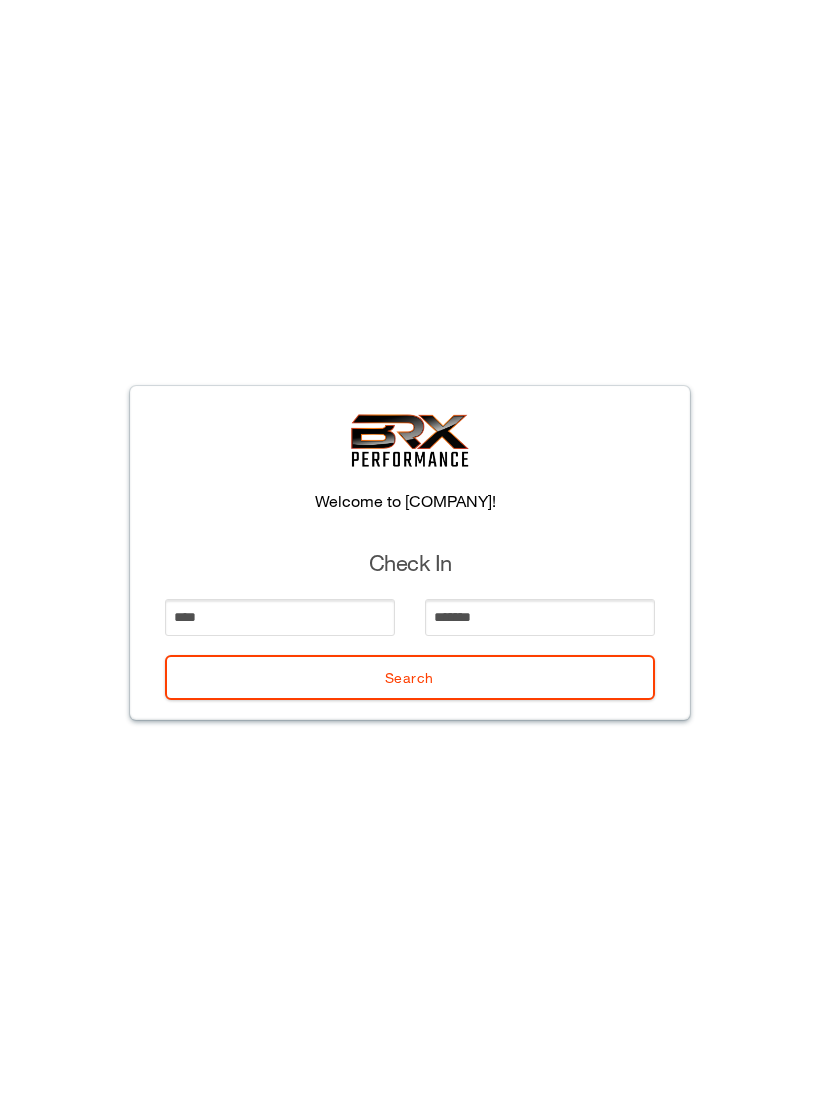 click on "Search" at bounding box center [410, 677] 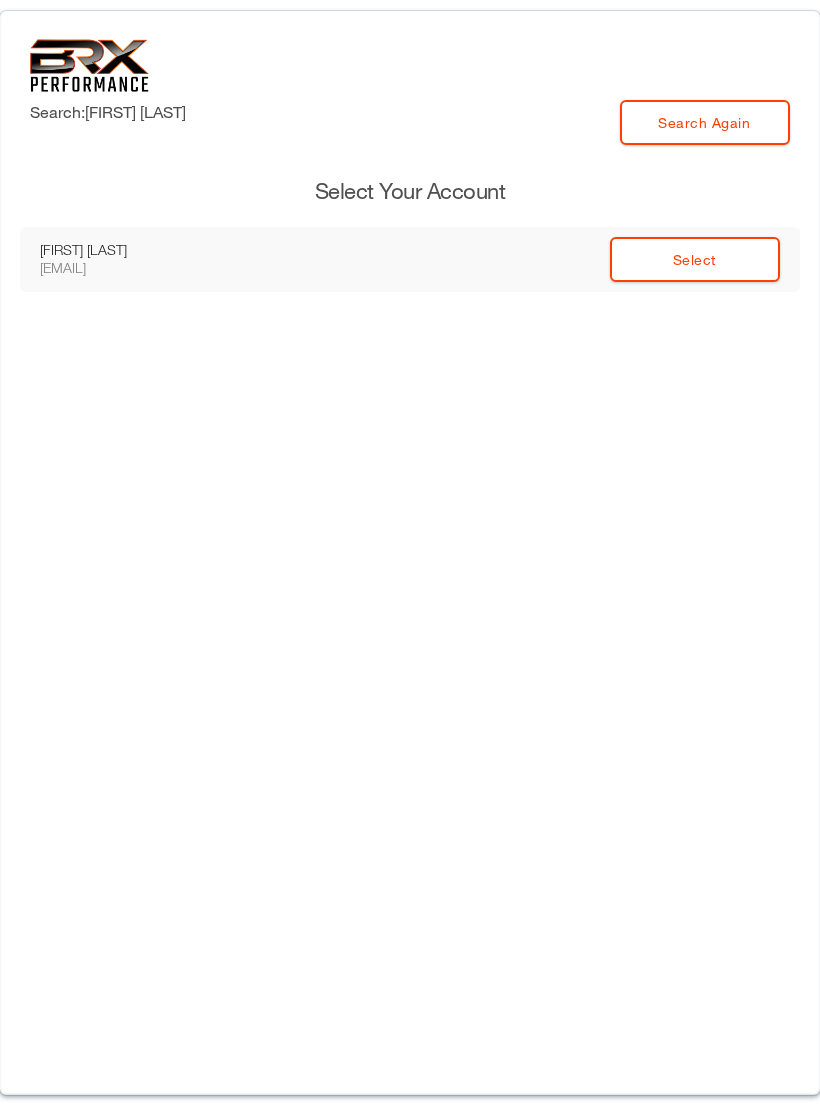 click on "Select" at bounding box center (695, 259) 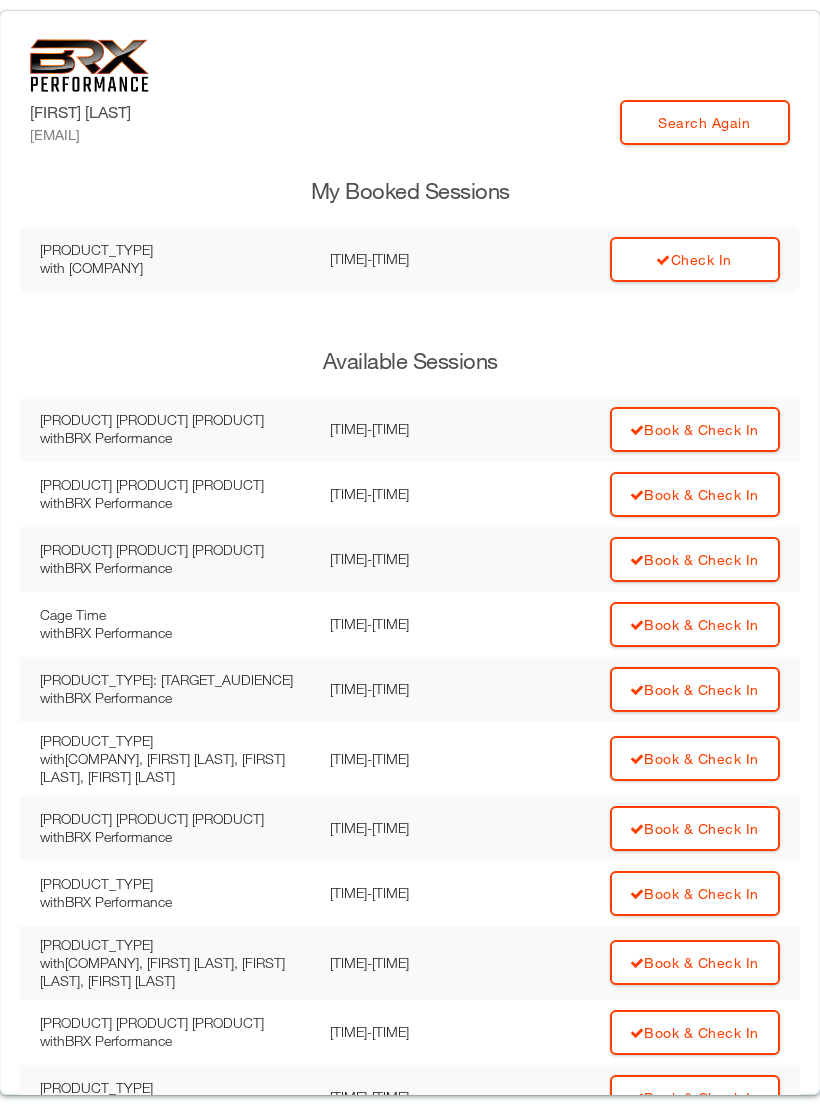 click on "Check In" at bounding box center [695, 259] 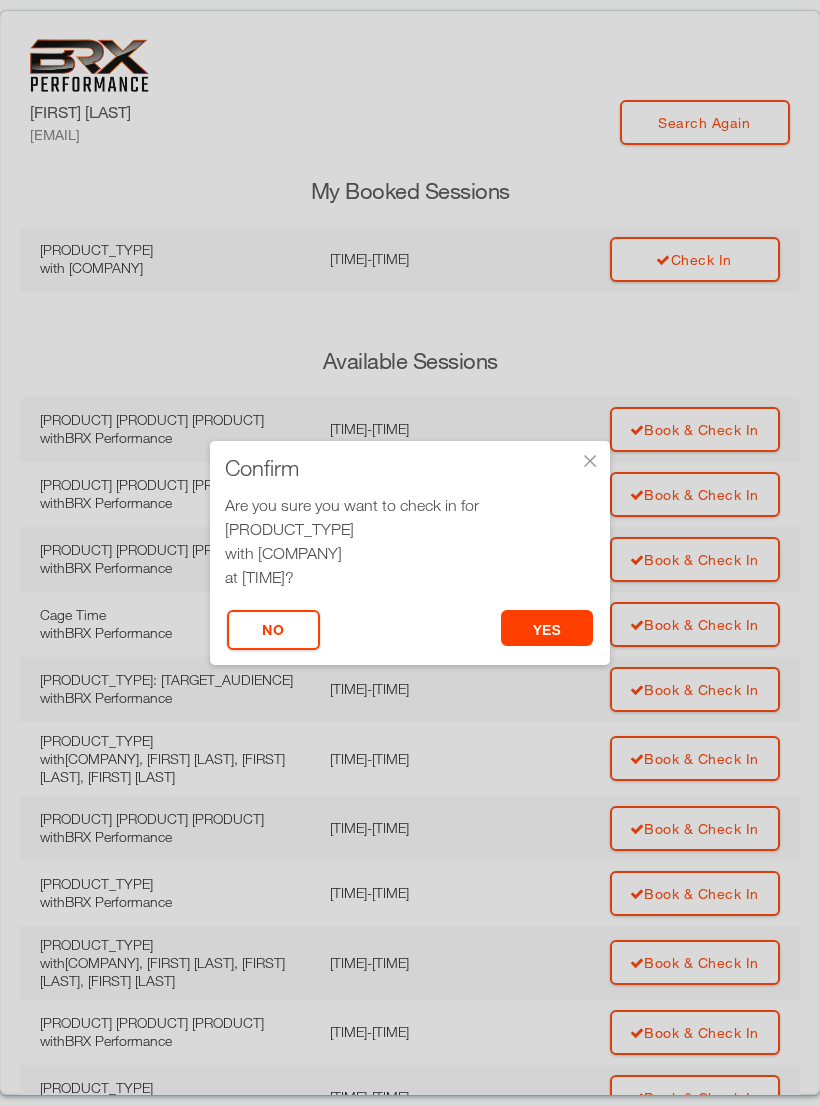 click on "yes" at bounding box center [547, 628] 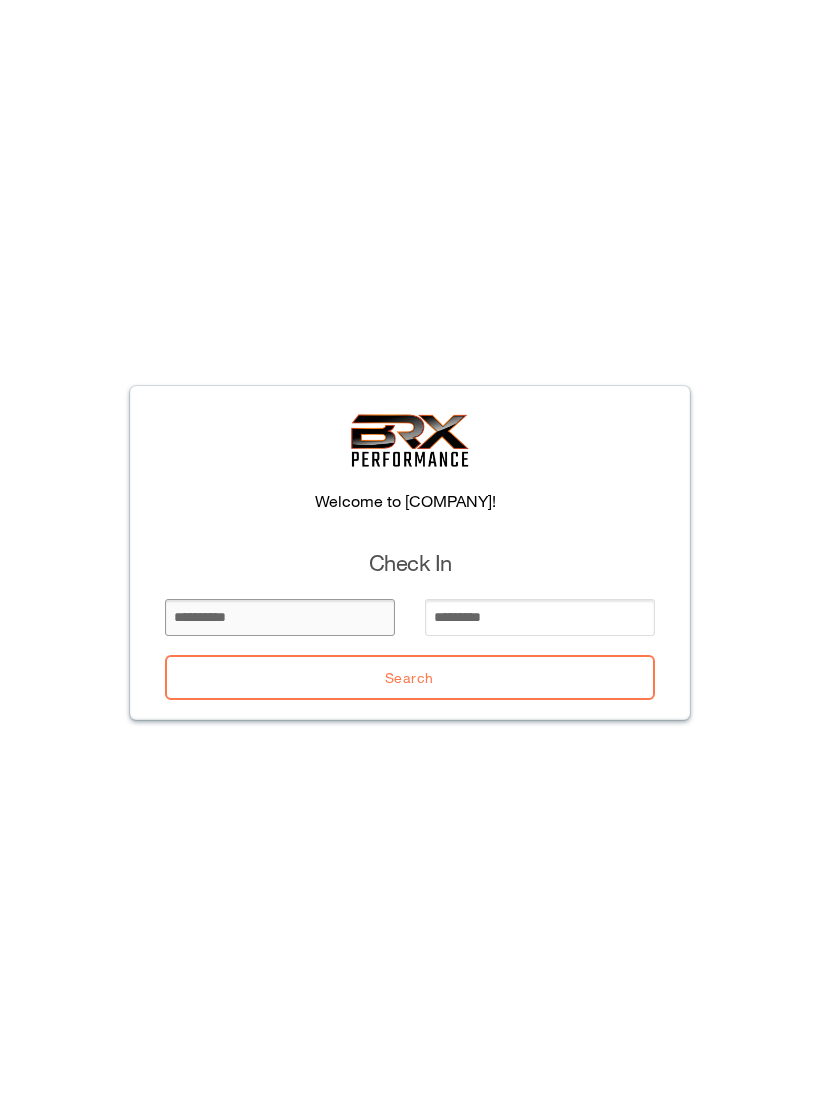 click at bounding box center [280, 617] 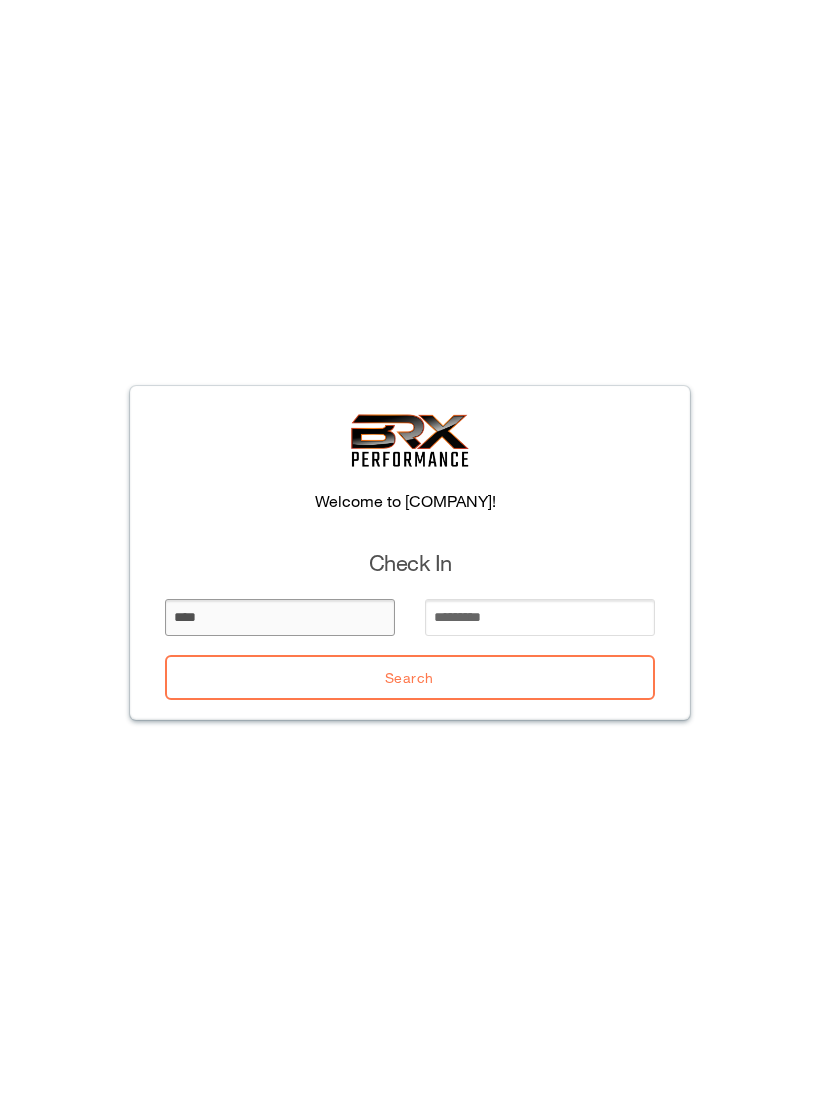 type on "****" 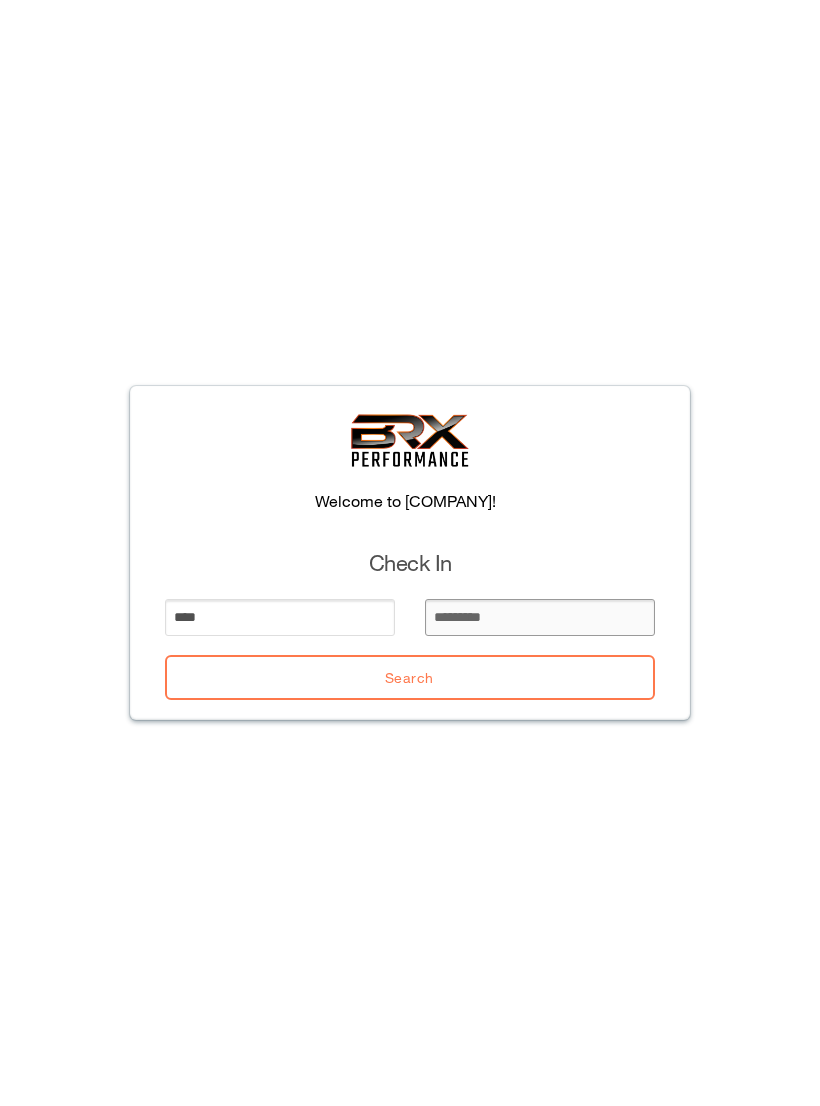 click at bounding box center (540, 617) 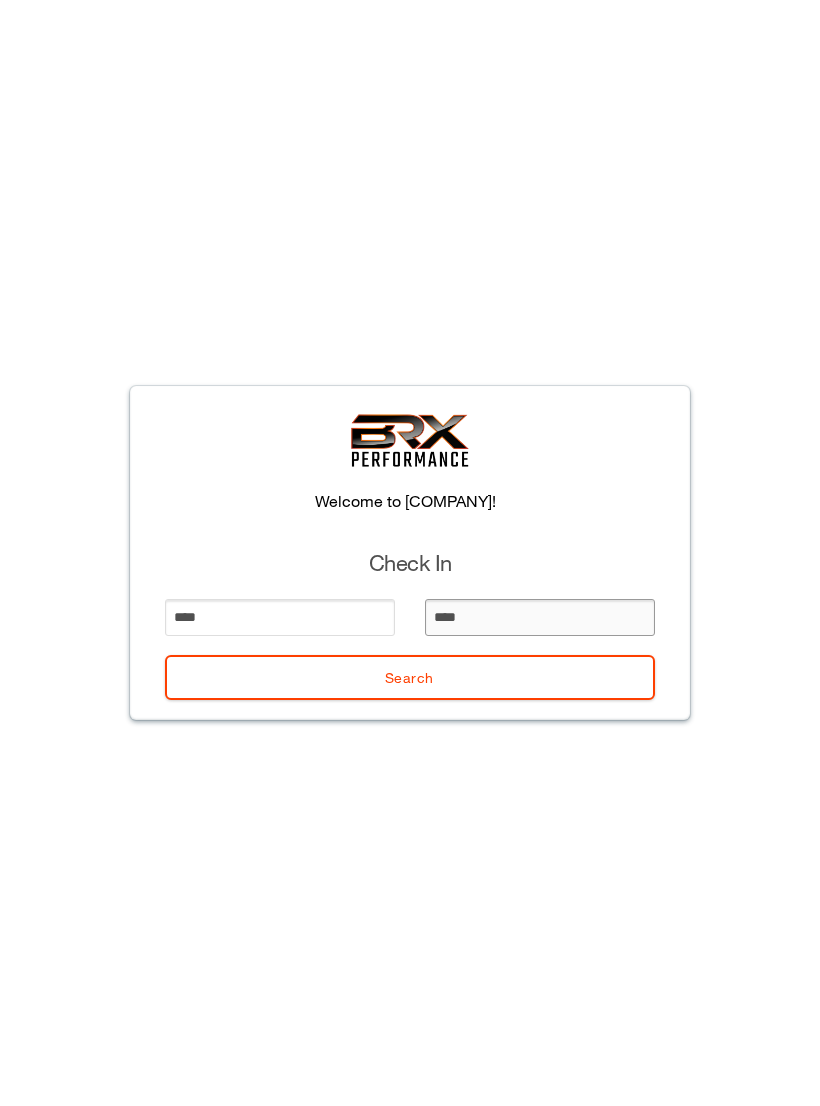 type on "*****" 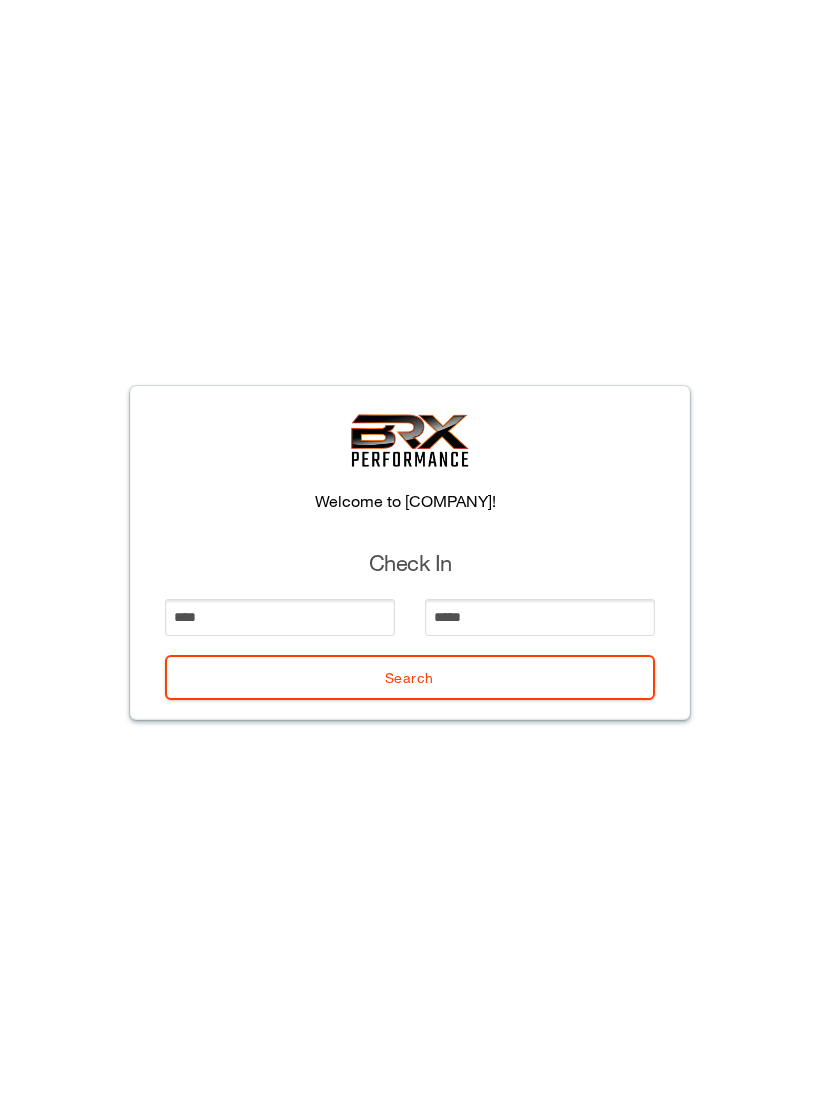 click on "Search" at bounding box center [410, 677] 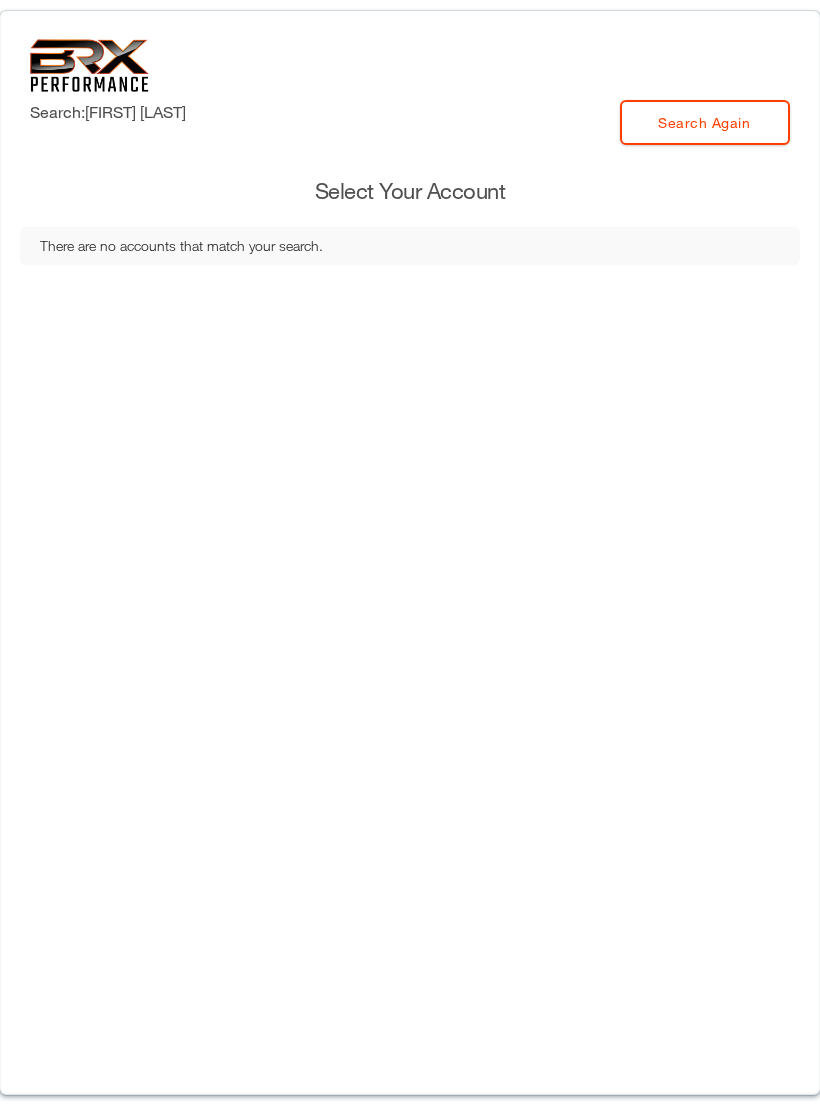 click on "Search Again" at bounding box center (705, 122) 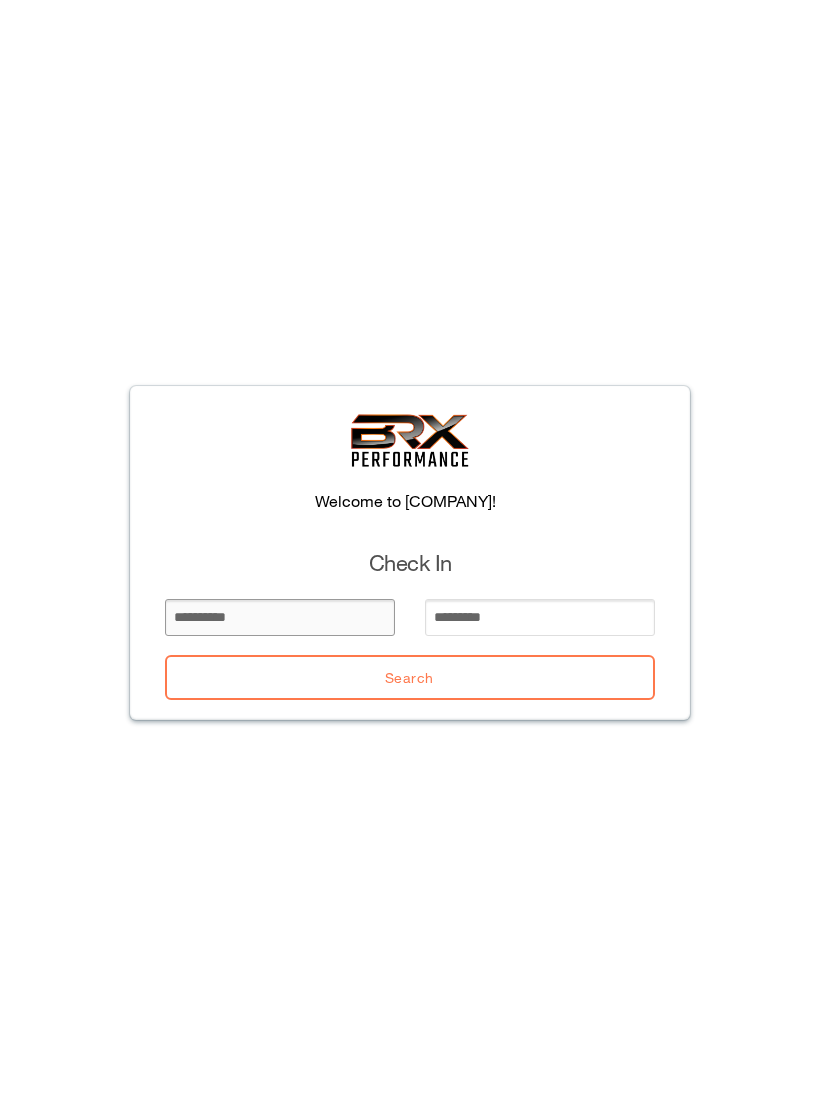 click at bounding box center [280, 617] 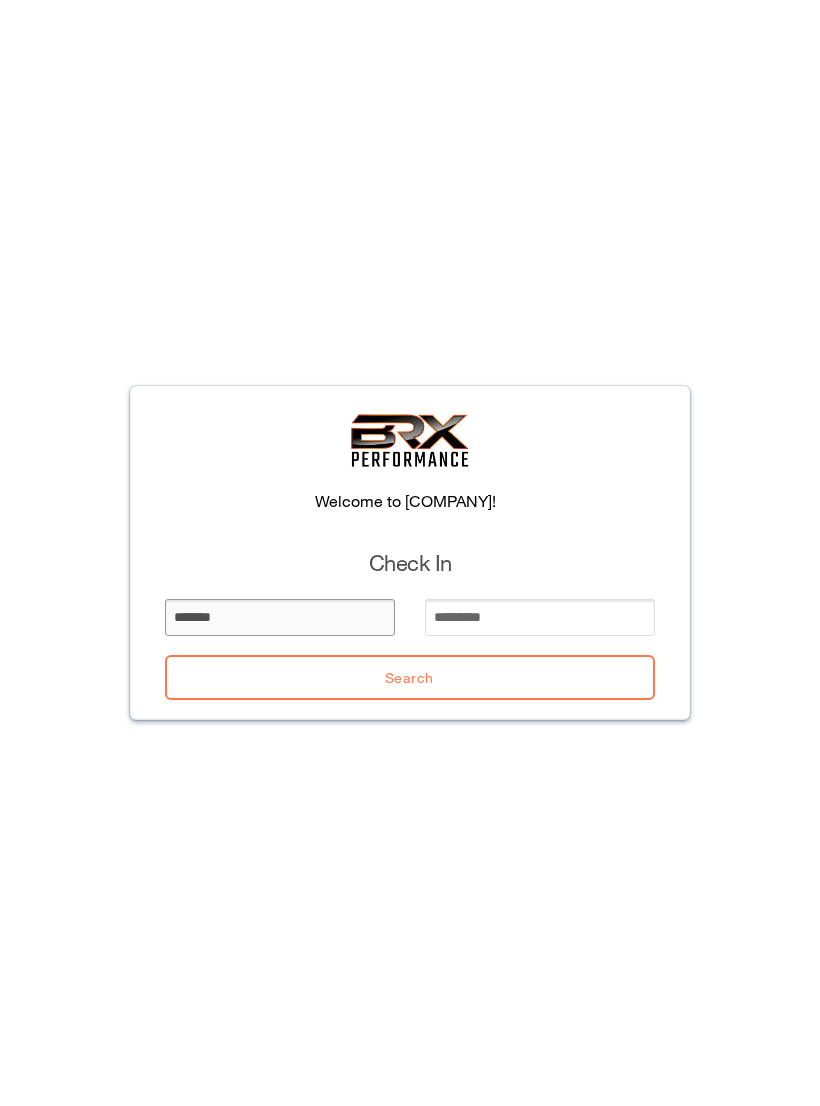 type on "*******" 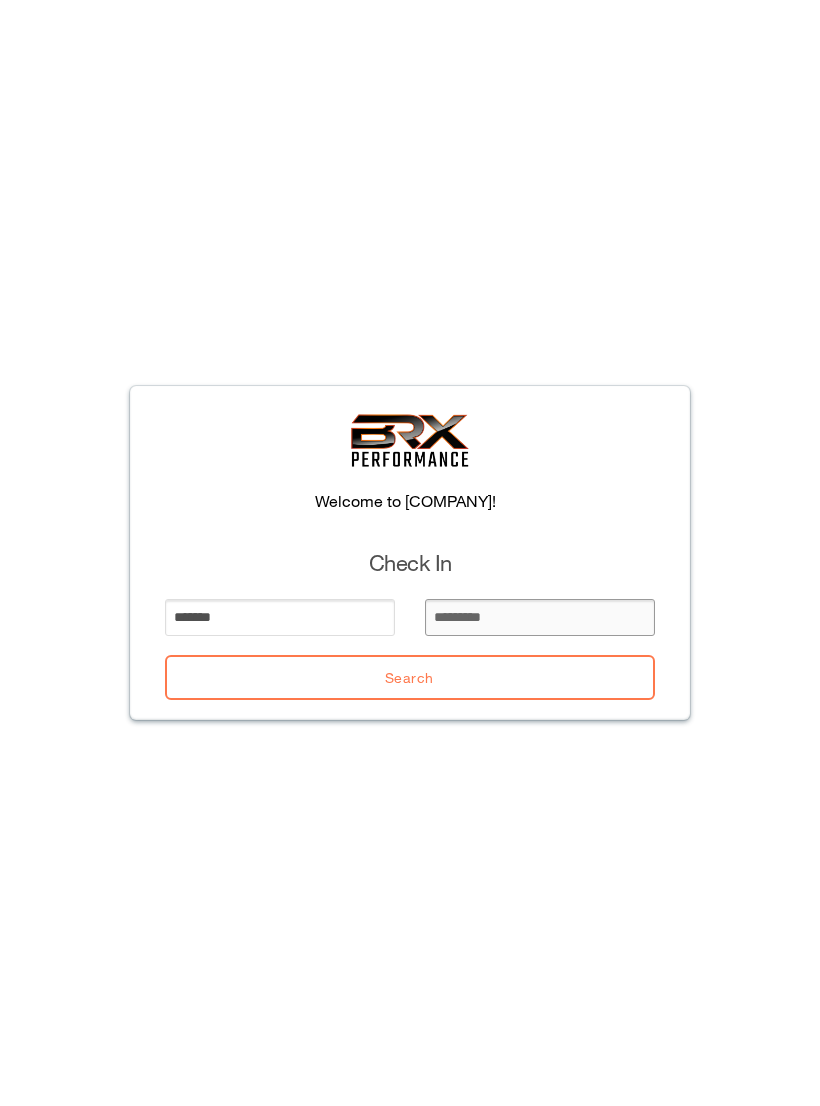 click at bounding box center [540, 617] 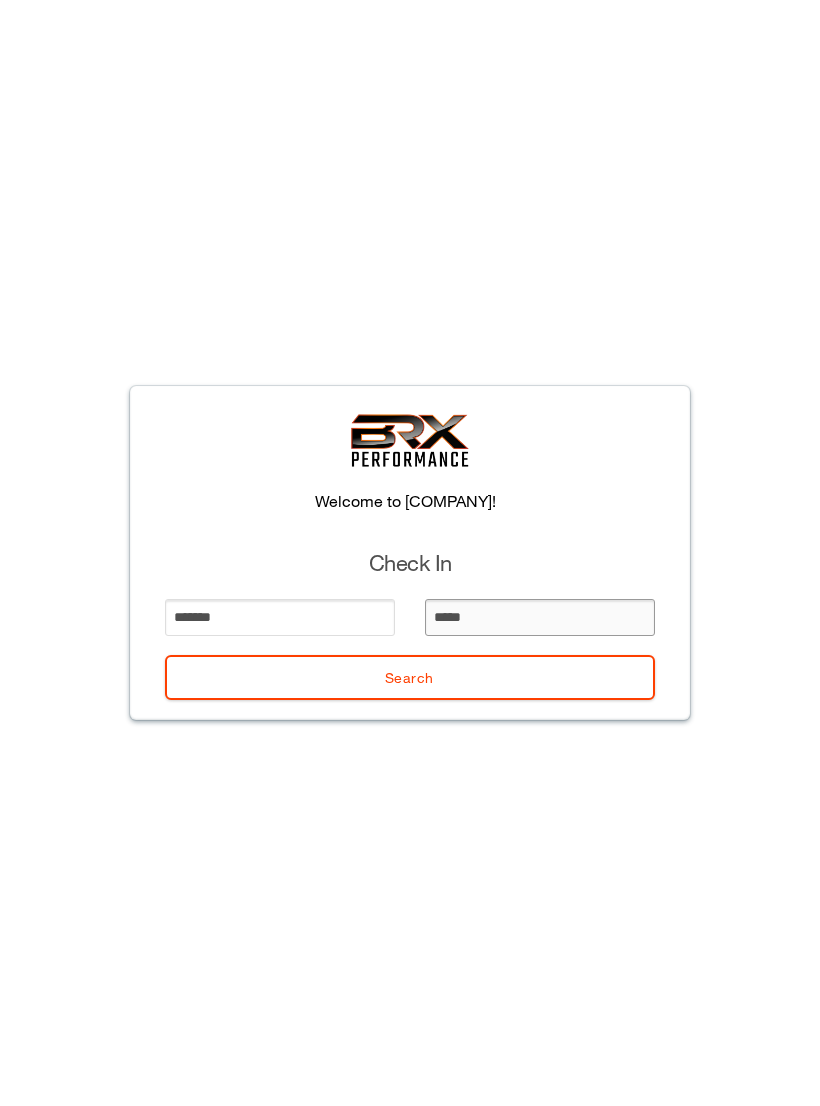 type on "******" 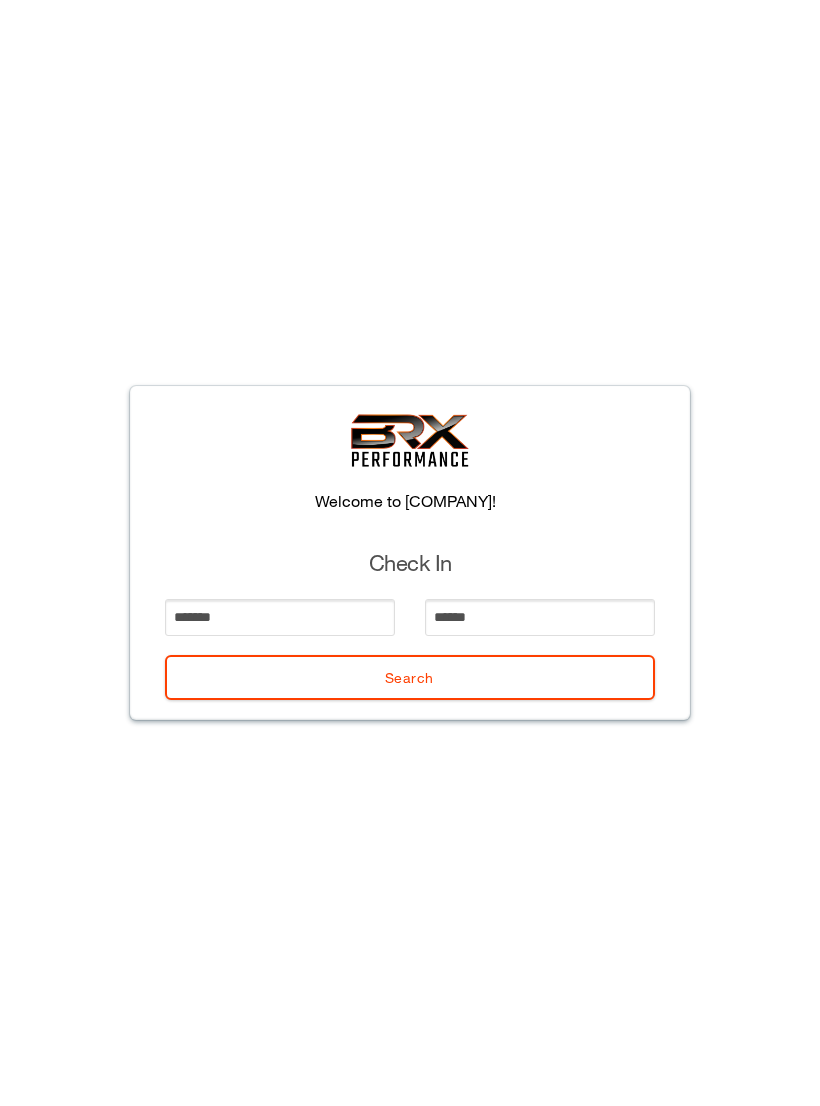click on "Search" at bounding box center (410, 677) 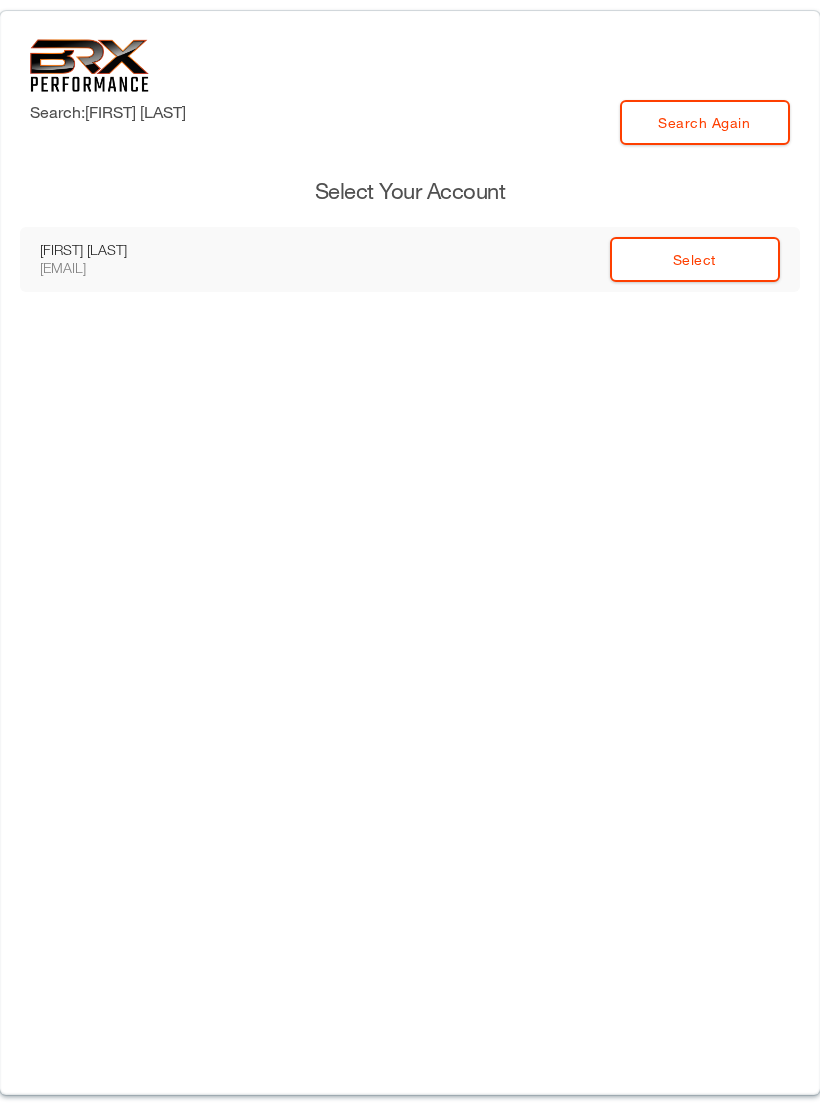 click on "Select" at bounding box center (695, 259) 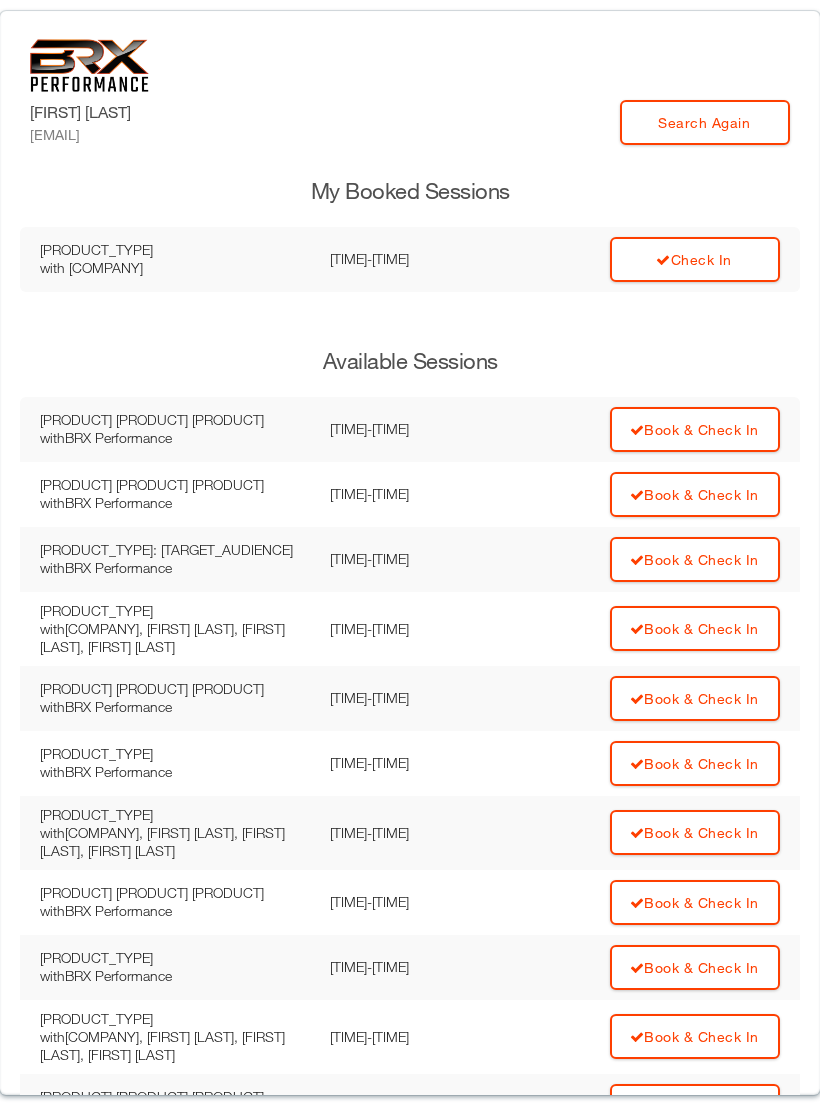 click on "Check In" at bounding box center [695, 259] 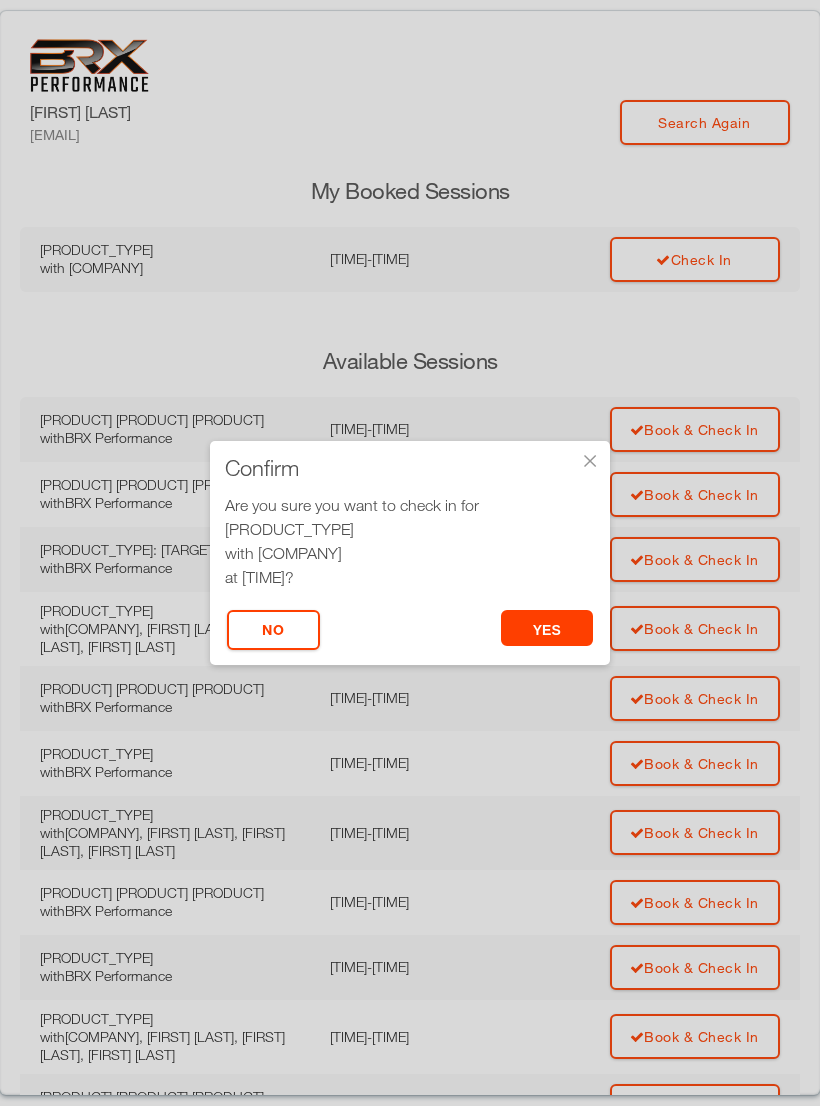 click on "yes" at bounding box center [547, 628] 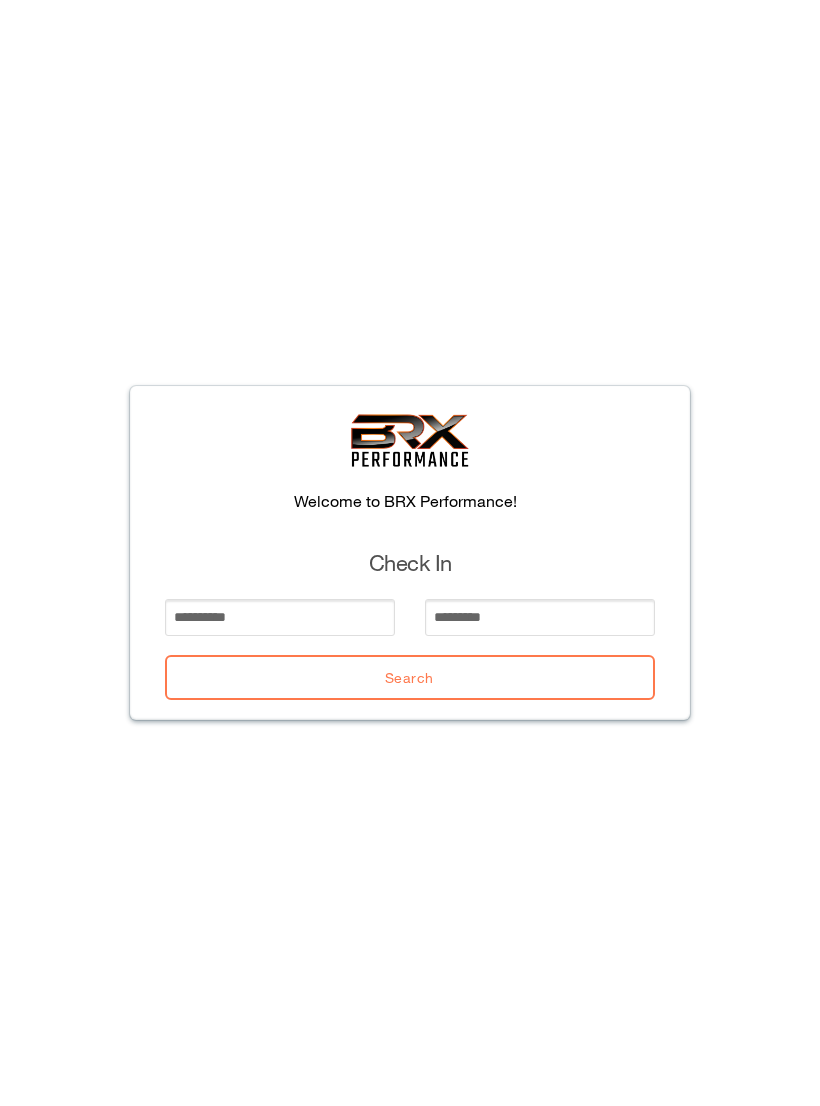 scroll, scrollTop: 0, scrollLeft: 0, axis: both 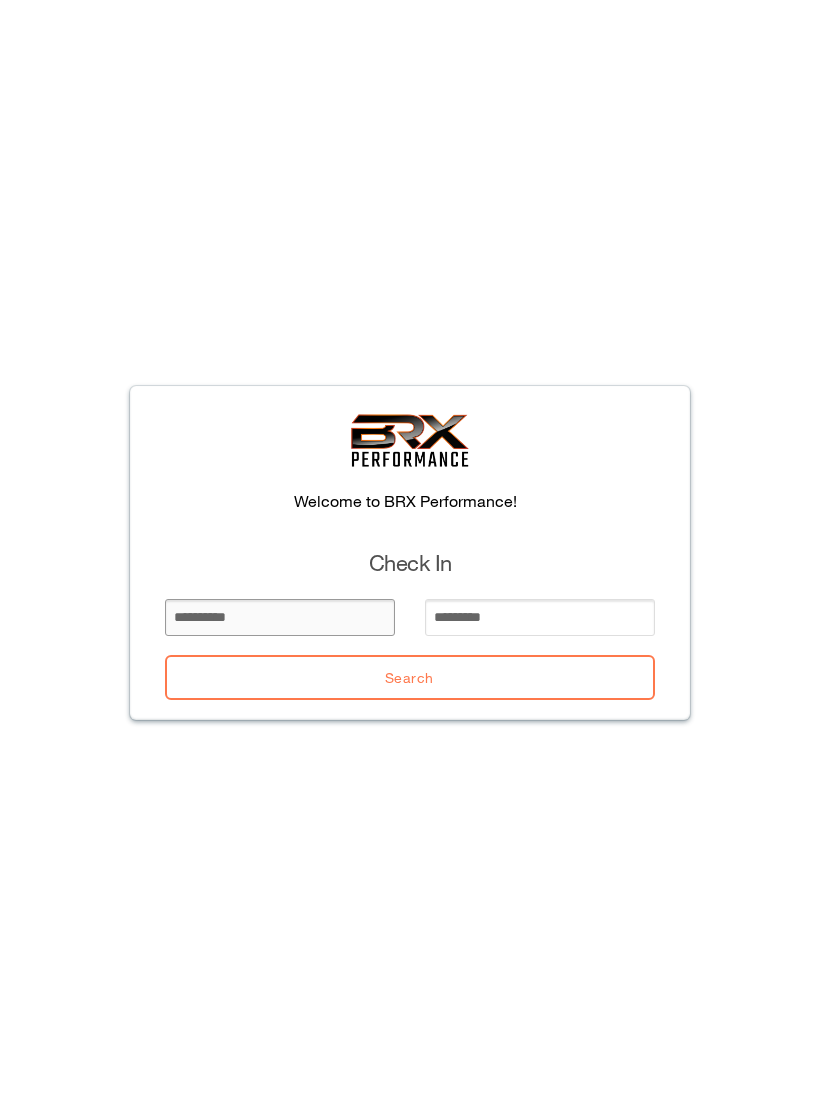 click at bounding box center [280, 617] 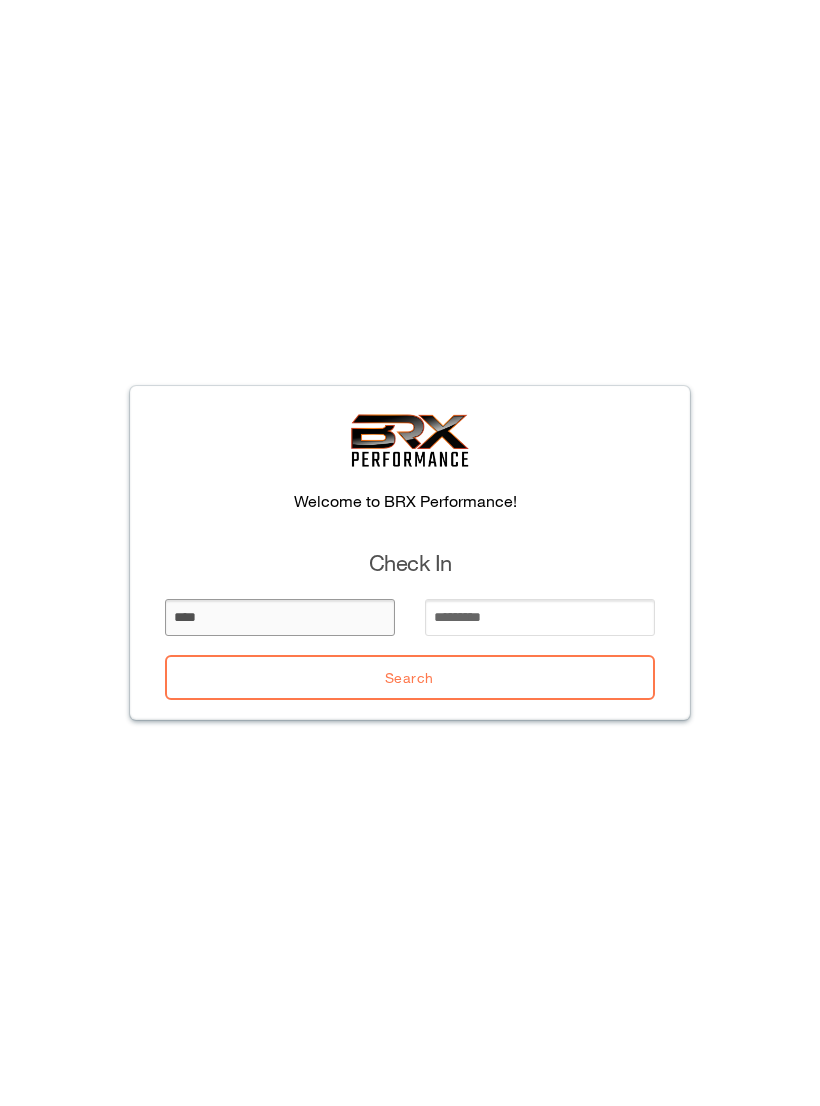 type on "****" 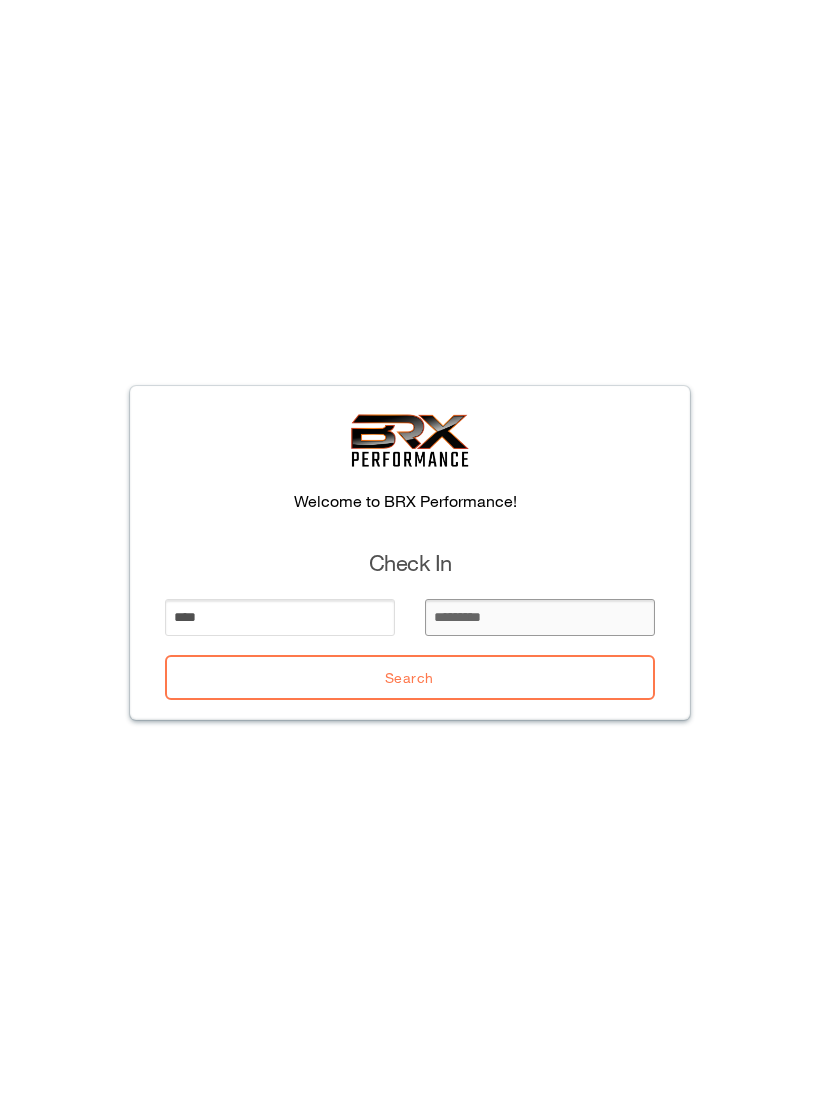click at bounding box center (540, 617) 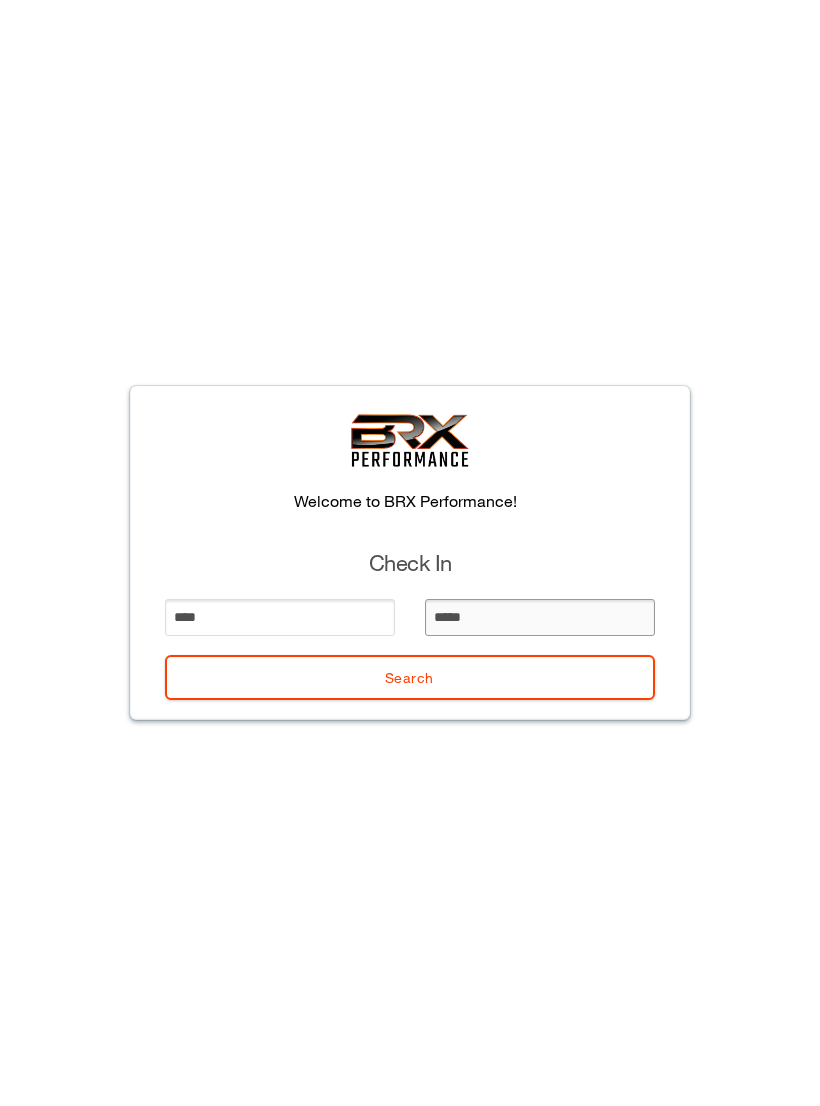 type on "******" 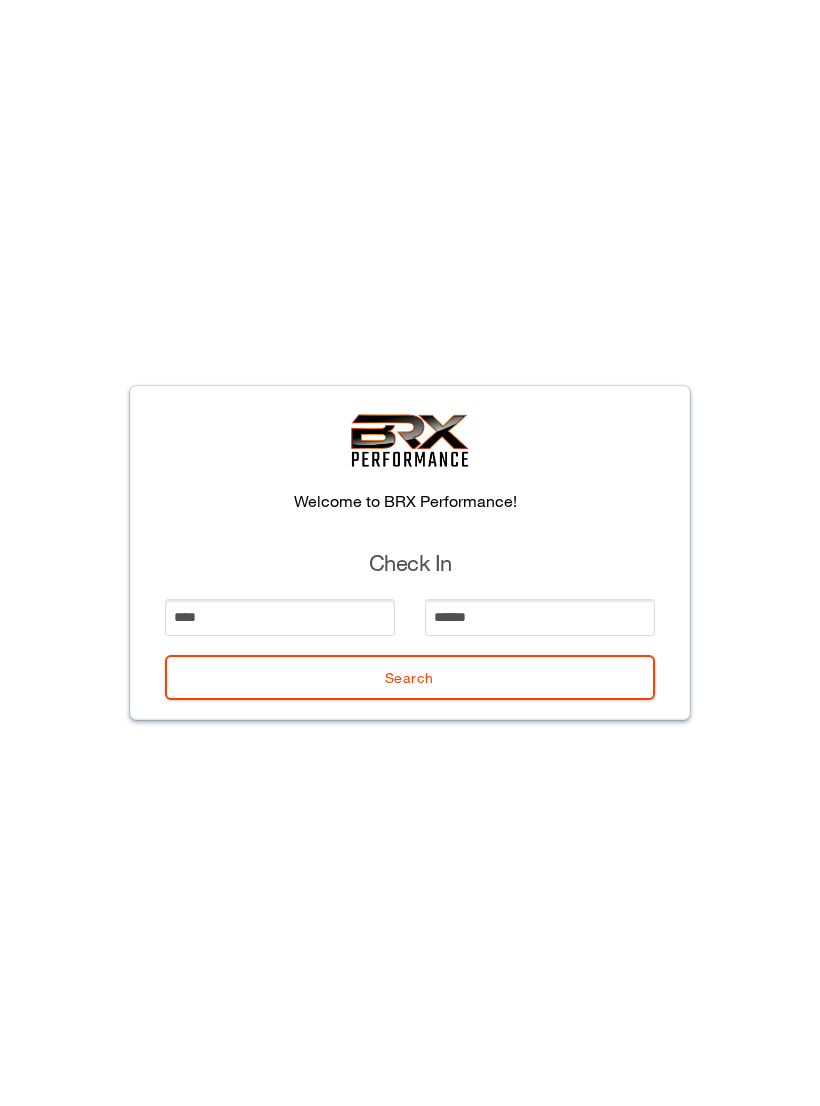 click on "Search" at bounding box center (410, 677) 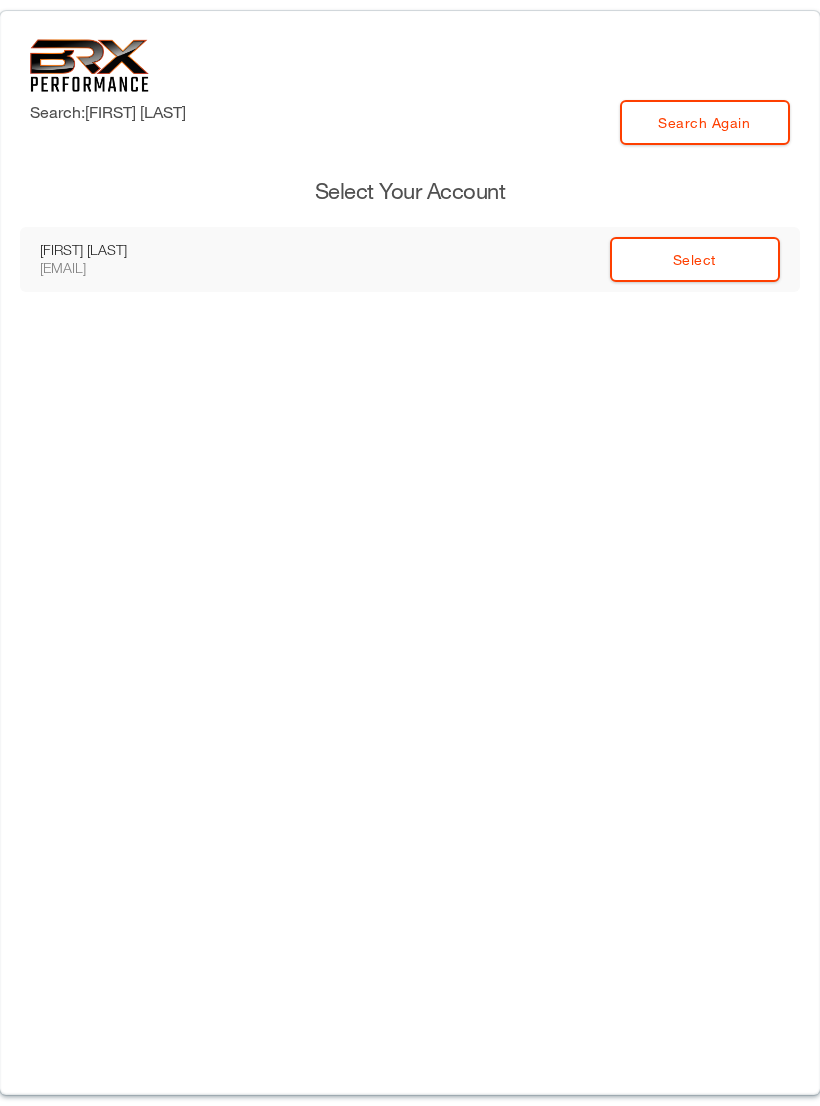 click on "Select" at bounding box center (695, 259) 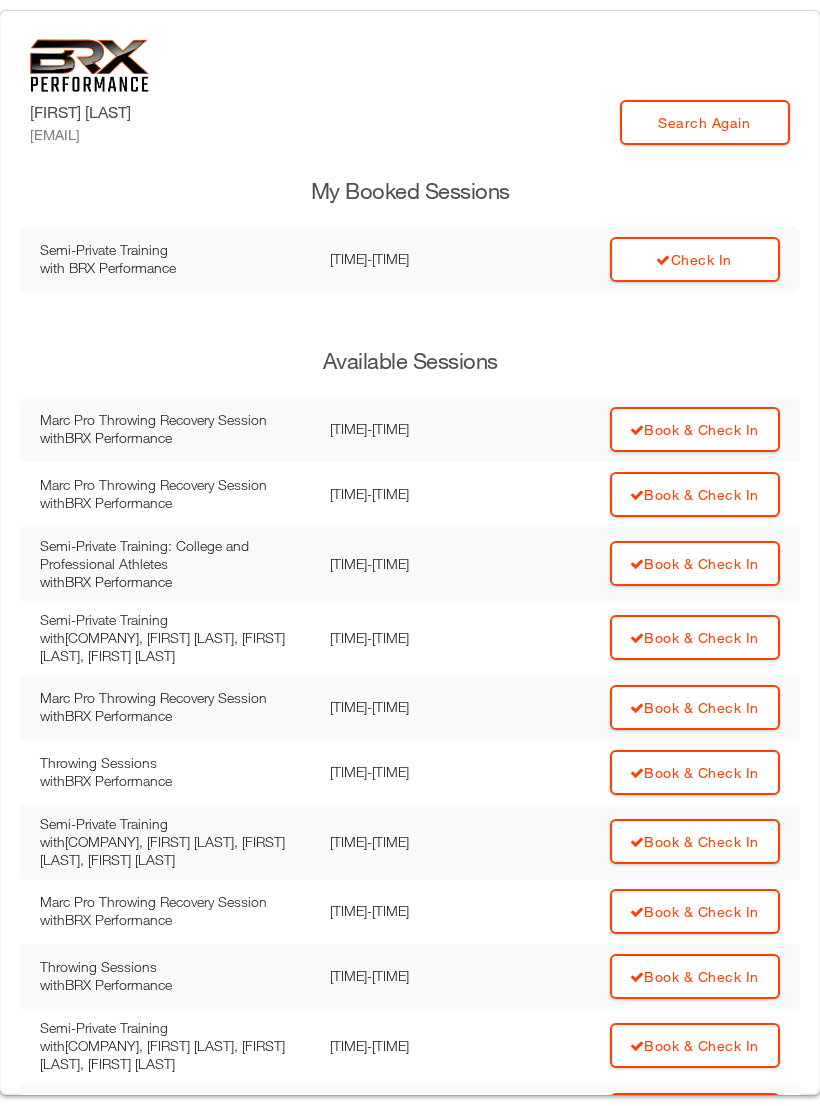 click on "Check In" at bounding box center [695, 259] 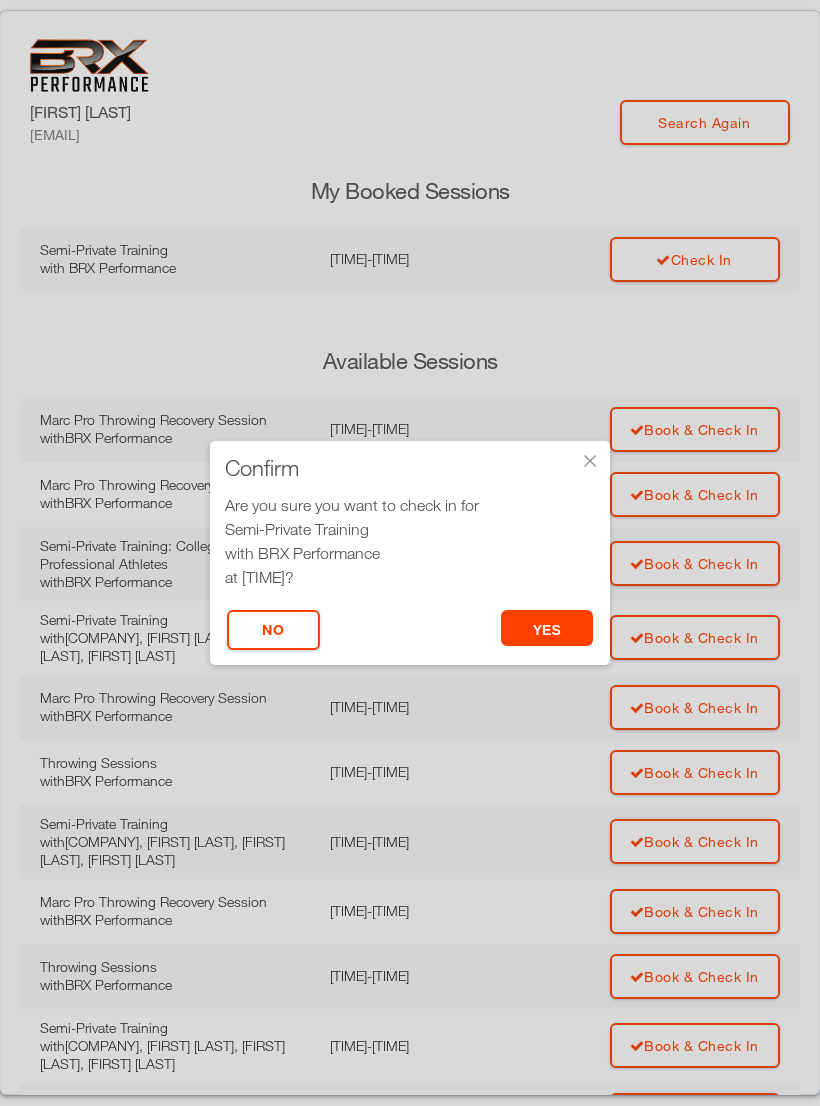 click on "yes" at bounding box center (547, 628) 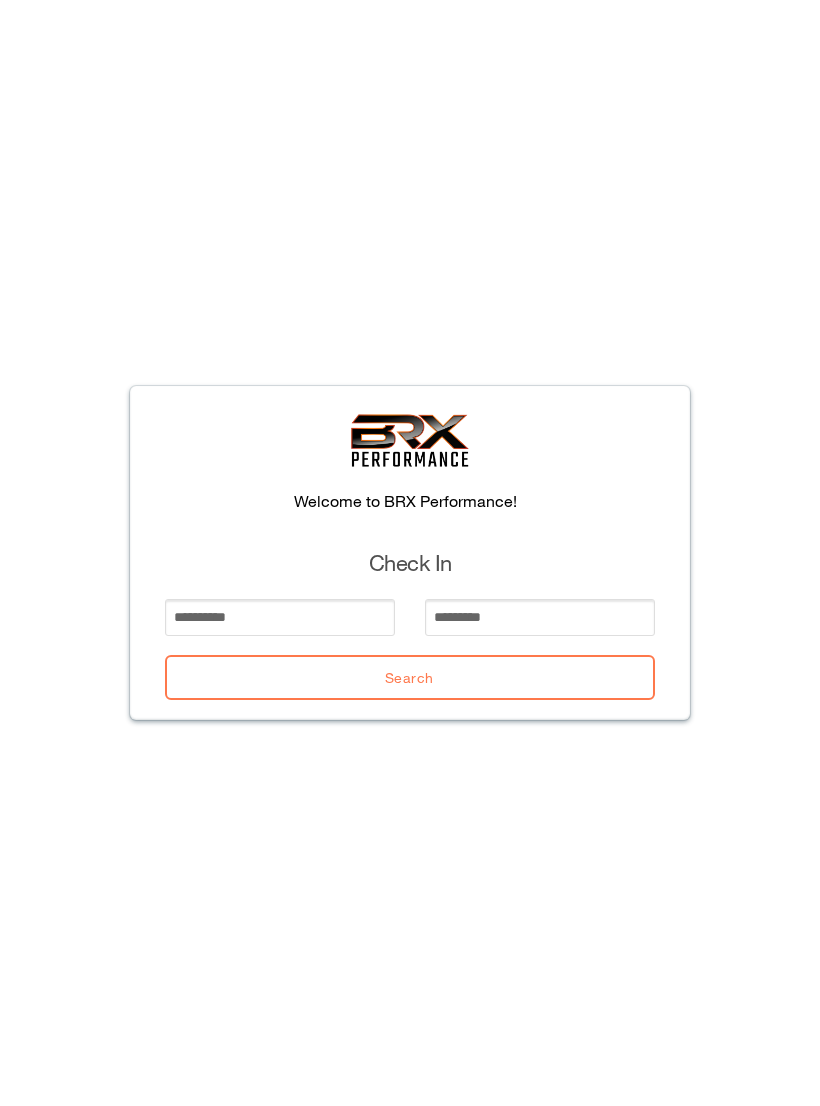 scroll, scrollTop: 0, scrollLeft: 0, axis: both 